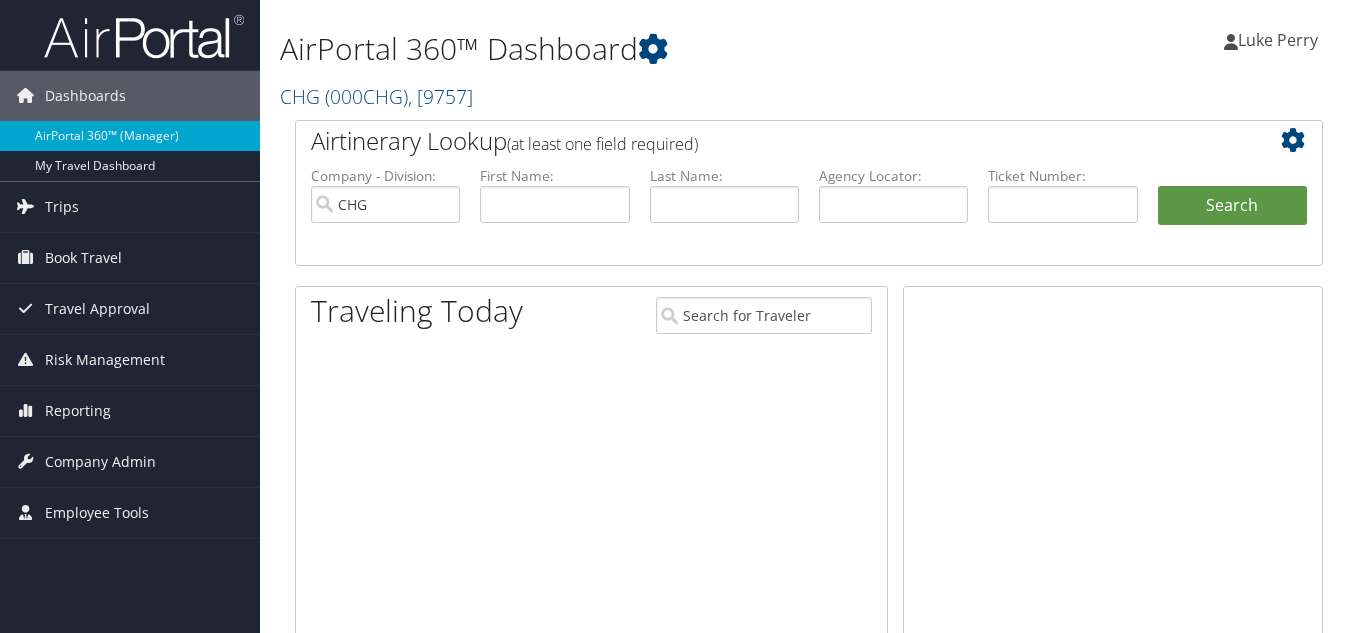scroll, scrollTop: 0, scrollLeft: 0, axis: both 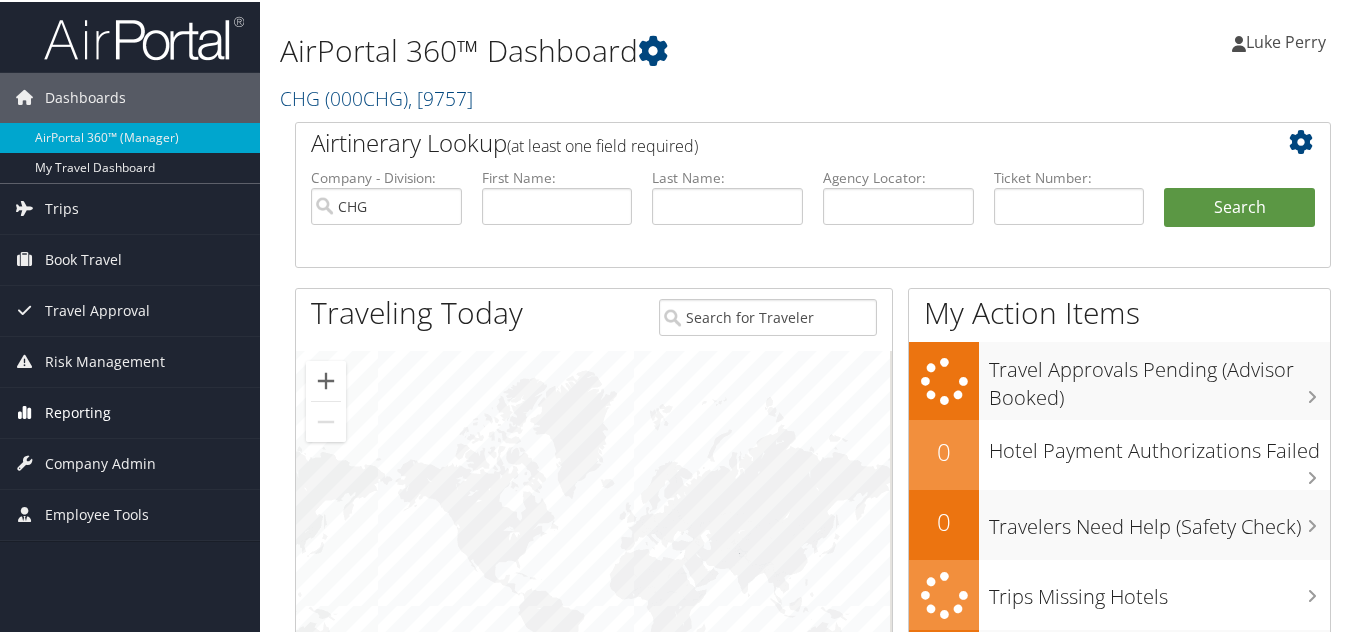 click on "Reporting" at bounding box center [78, 411] 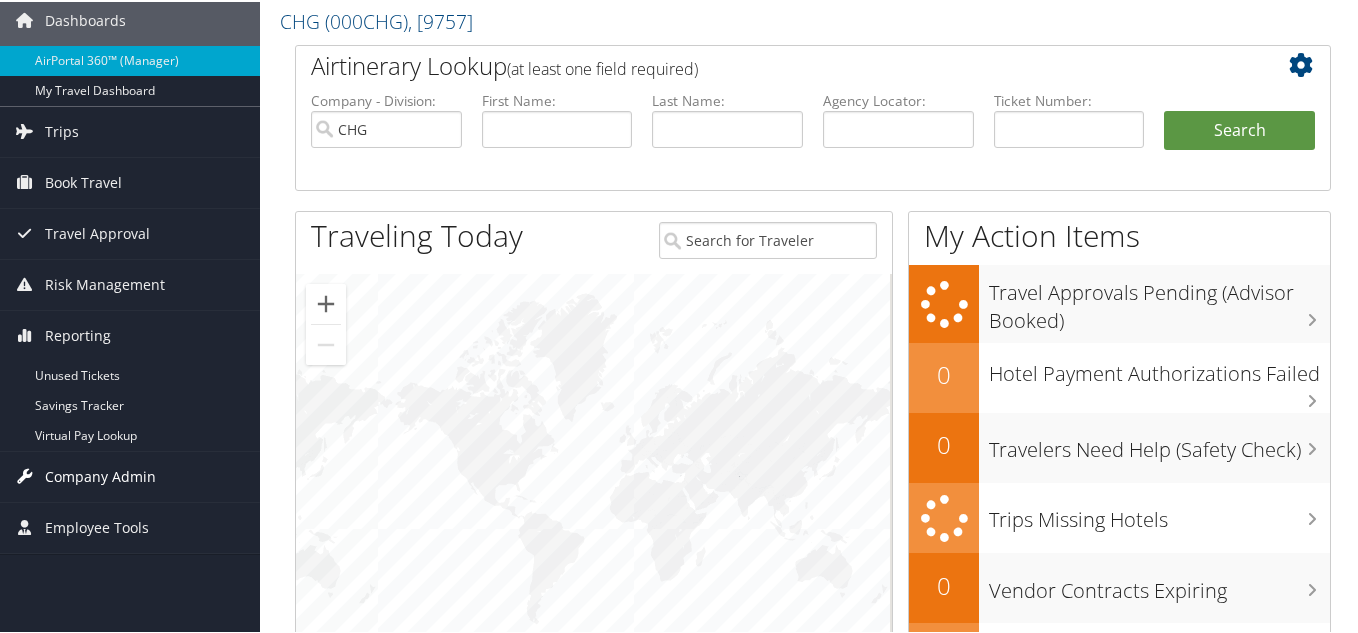 scroll, scrollTop: 100, scrollLeft: 0, axis: vertical 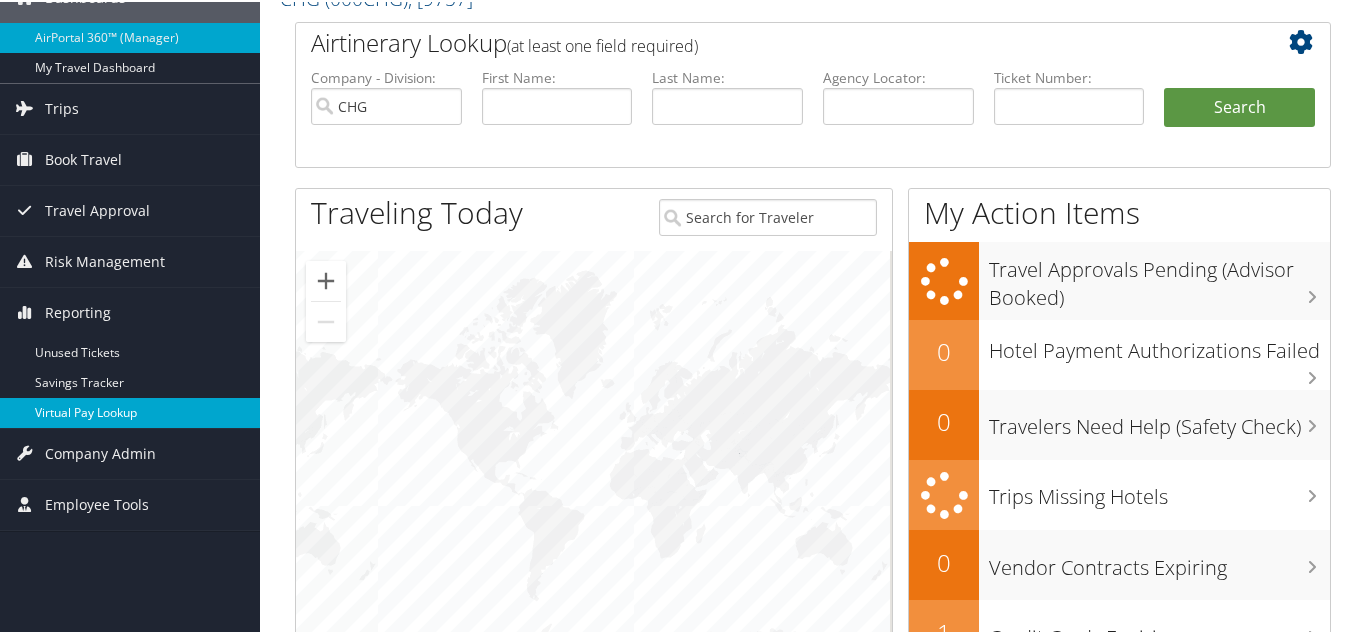 click on "Virtual Pay Lookup" at bounding box center (130, 411) 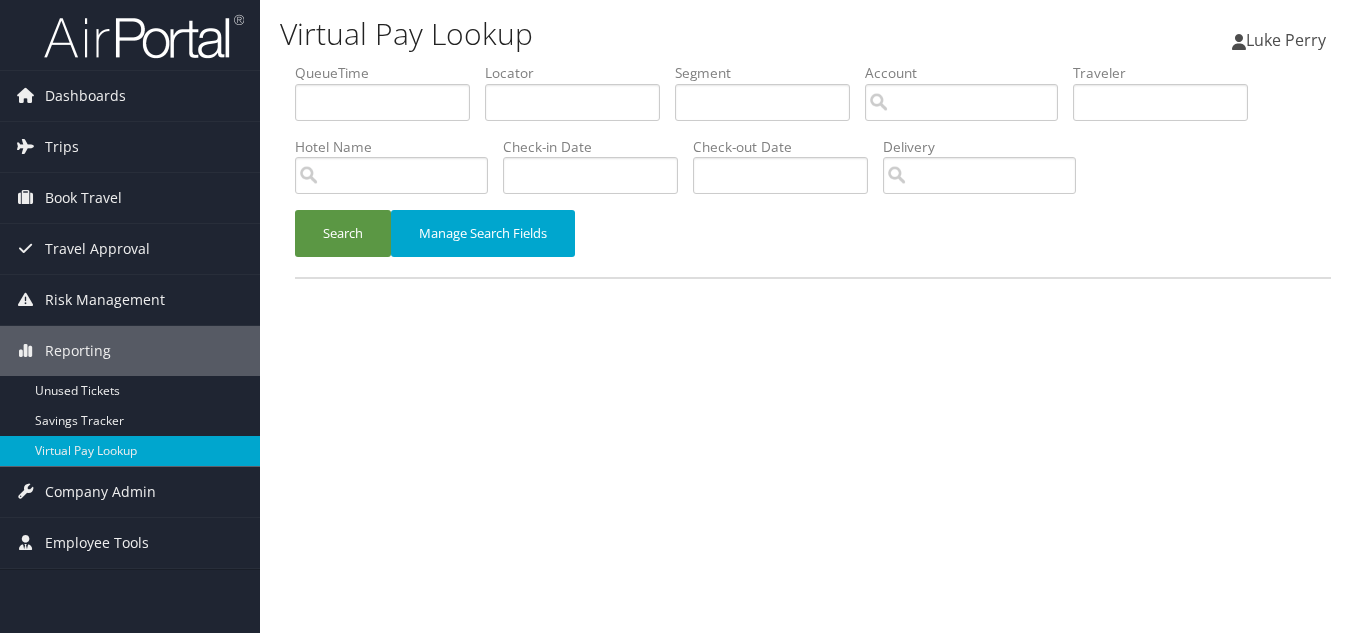 scroll, scrollTop: 0, scrollLeft: 0, axis: both 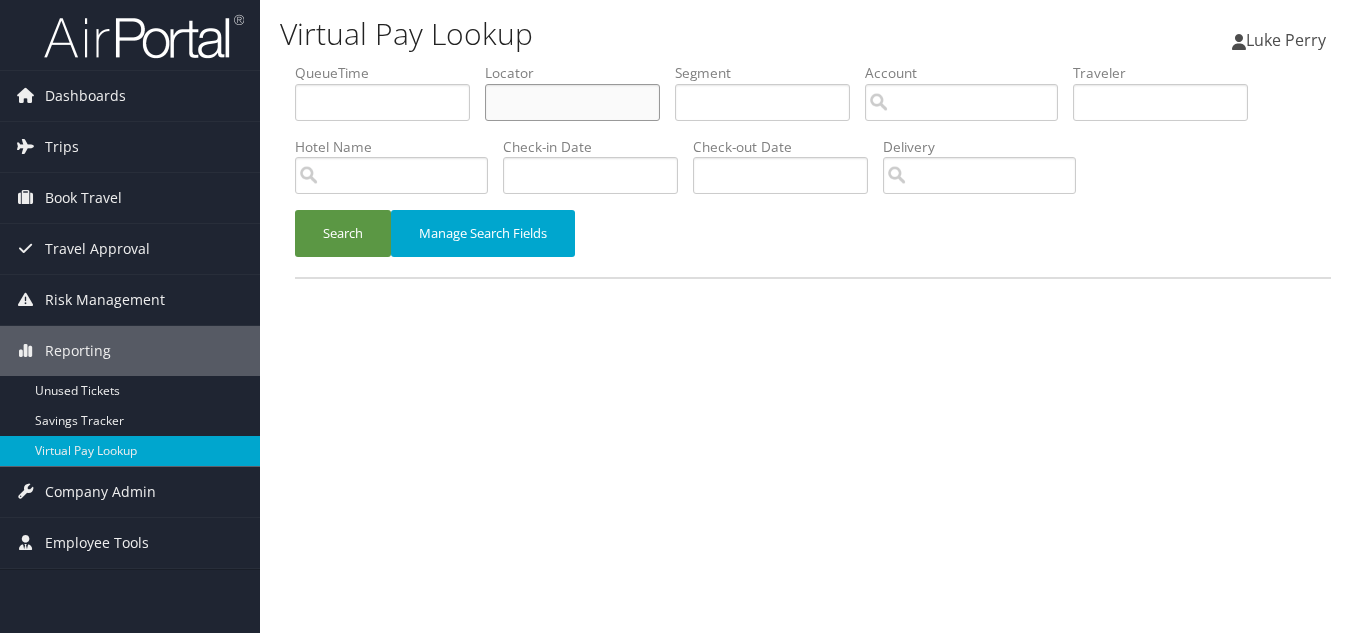 click at bounding box center [572, 102] 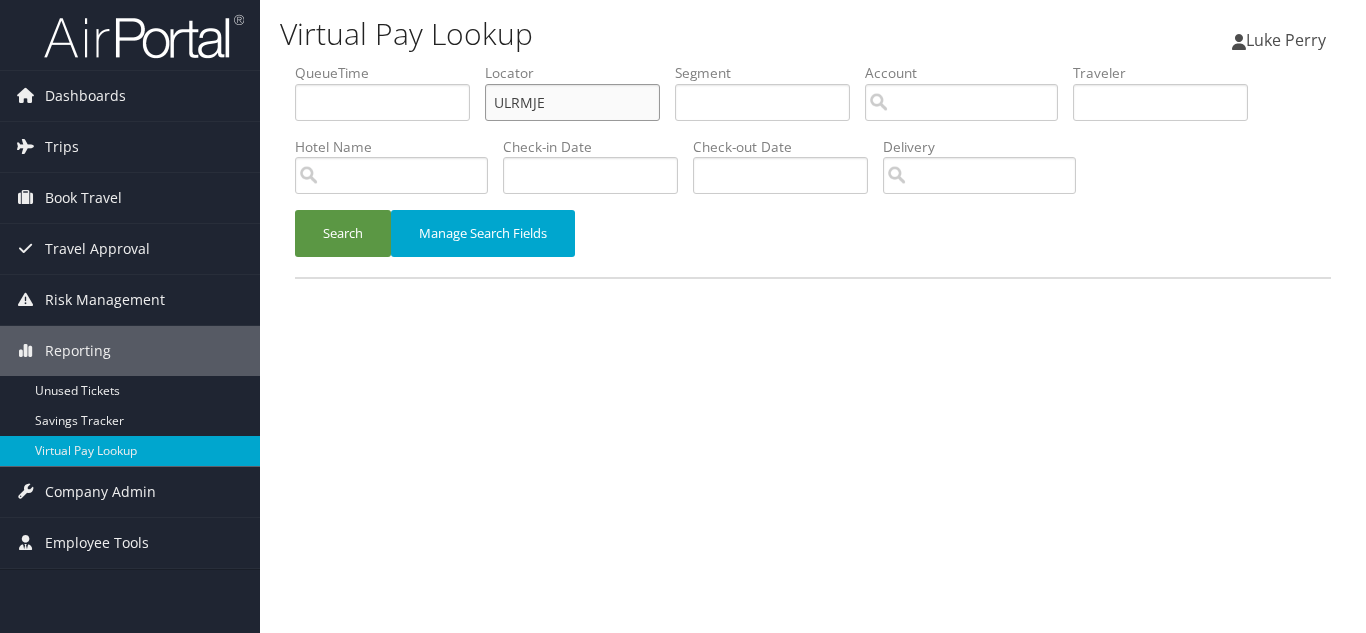 click on "Search" at bounding box center (343, 233) 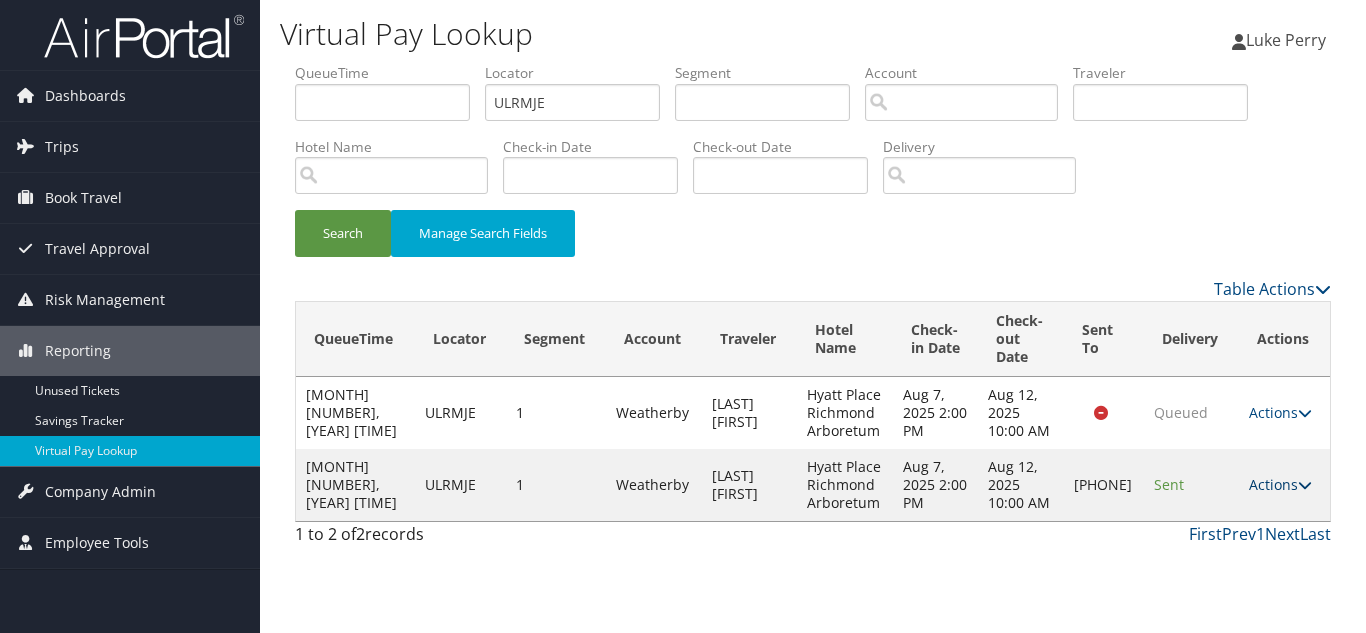 click on "Actions" at bounding box center [1280, 484] 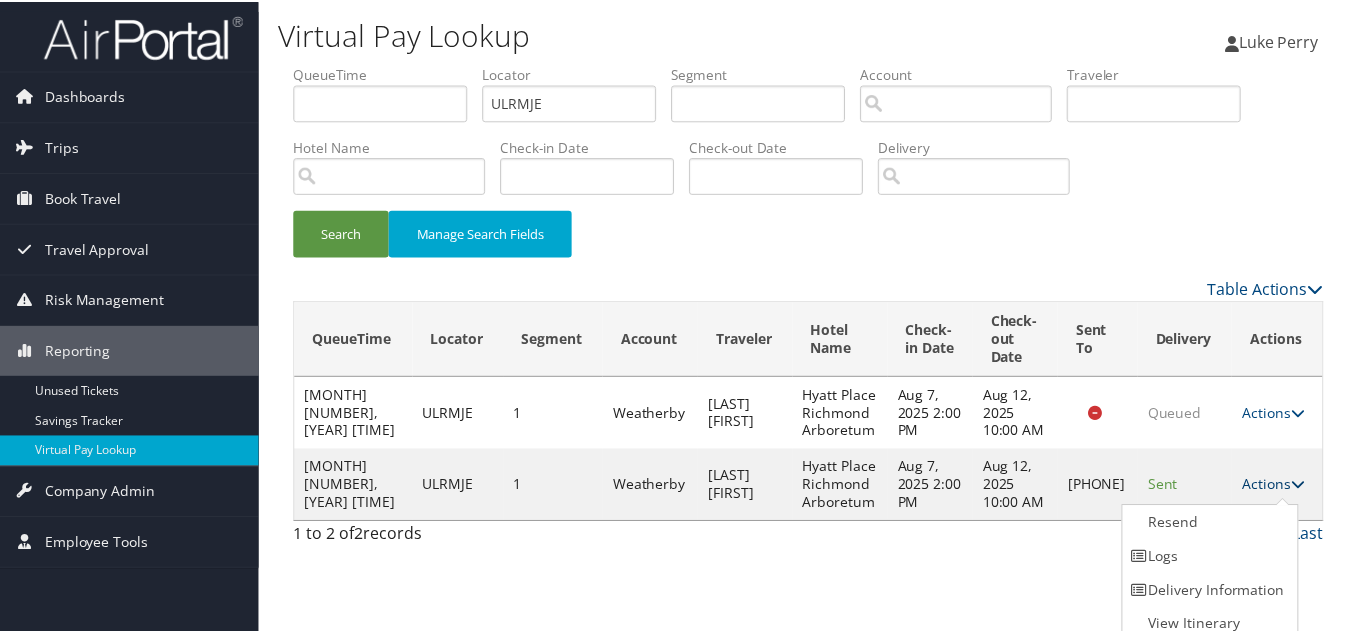 scroll, scrollTop: 10, scrollLeft: 0, axis: vertical 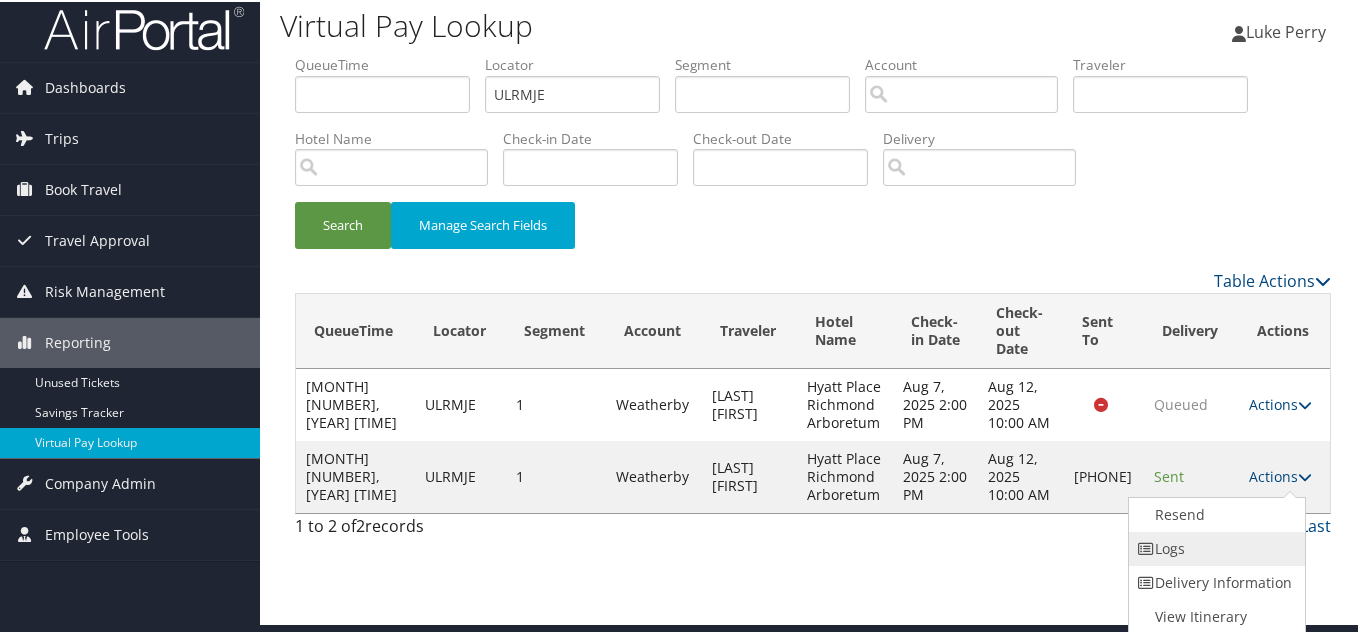 click on "Logs" at bounding box center [1214, 547] 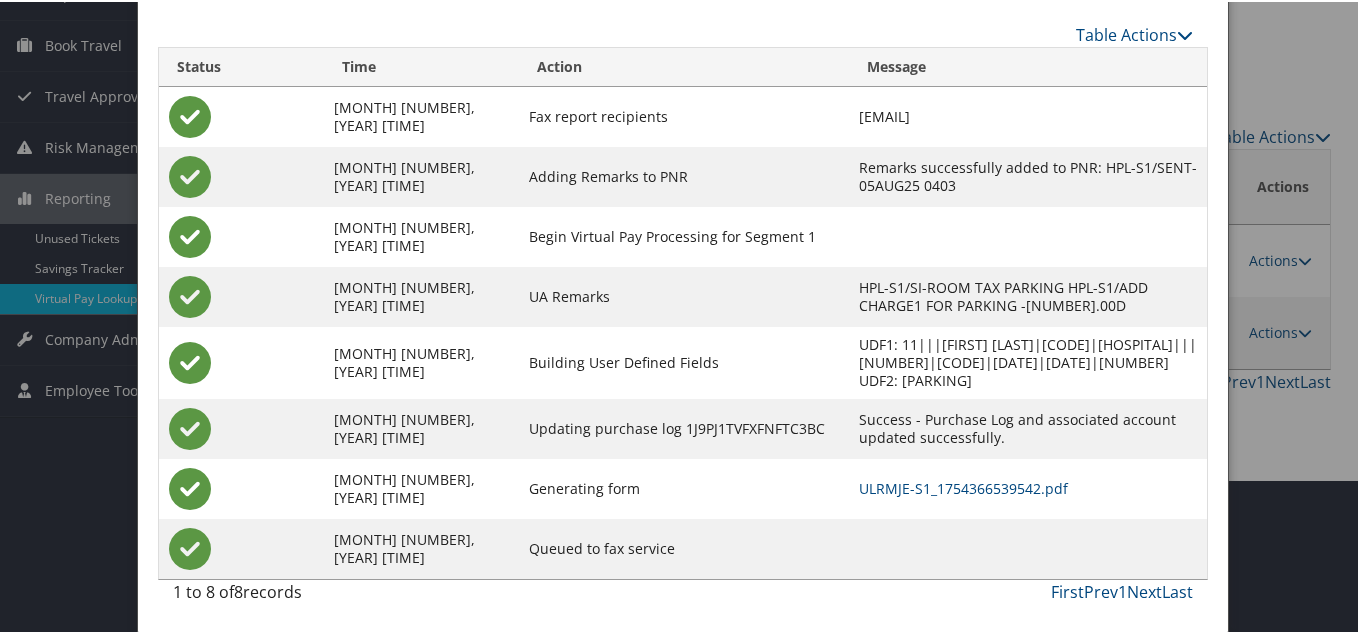 scroll, scrollTop: 190, scrollLeft: 0, axis: vertical 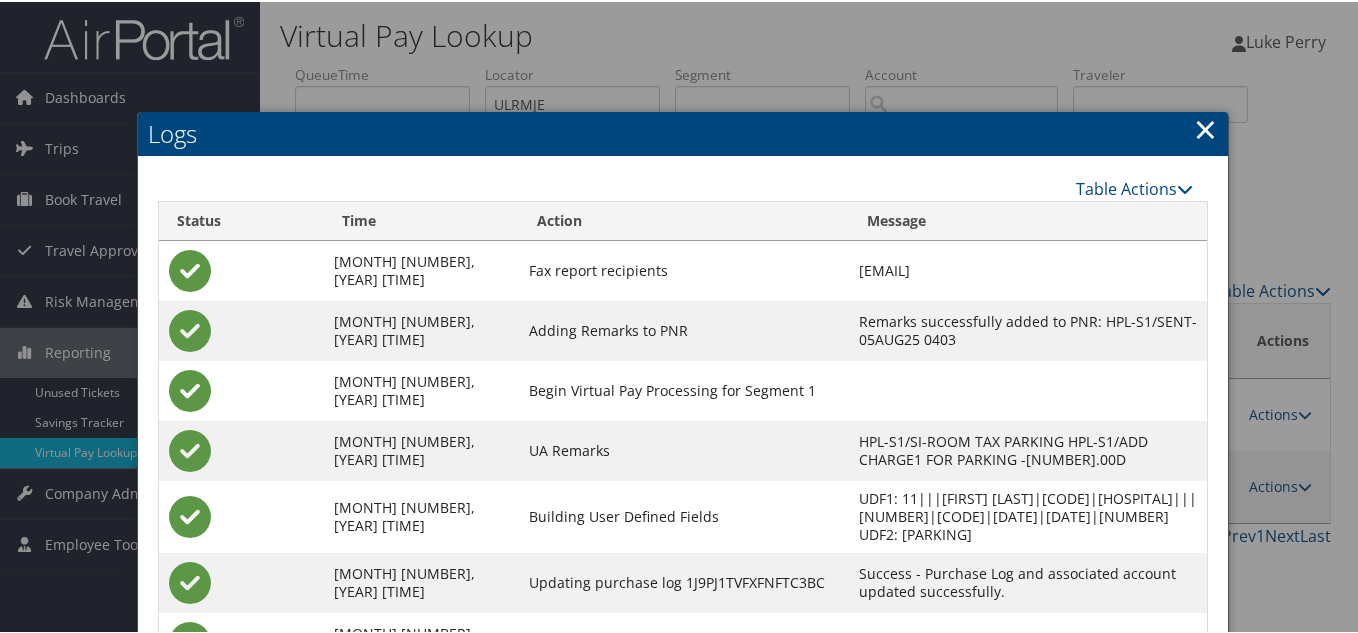 click on "×" at bounding box center [1205, 127] 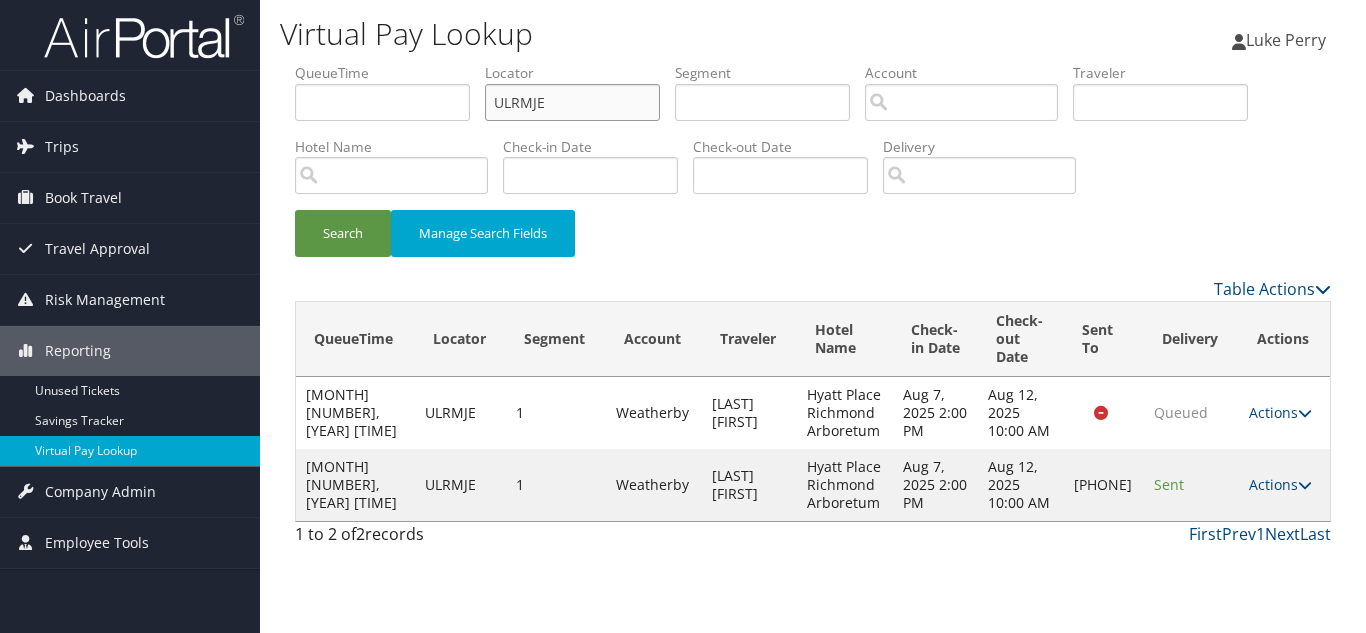 drag, startPoint x: 567, startPoint y: 110, endPoint x: 276, endPoint y: 104, distance: 291.06186 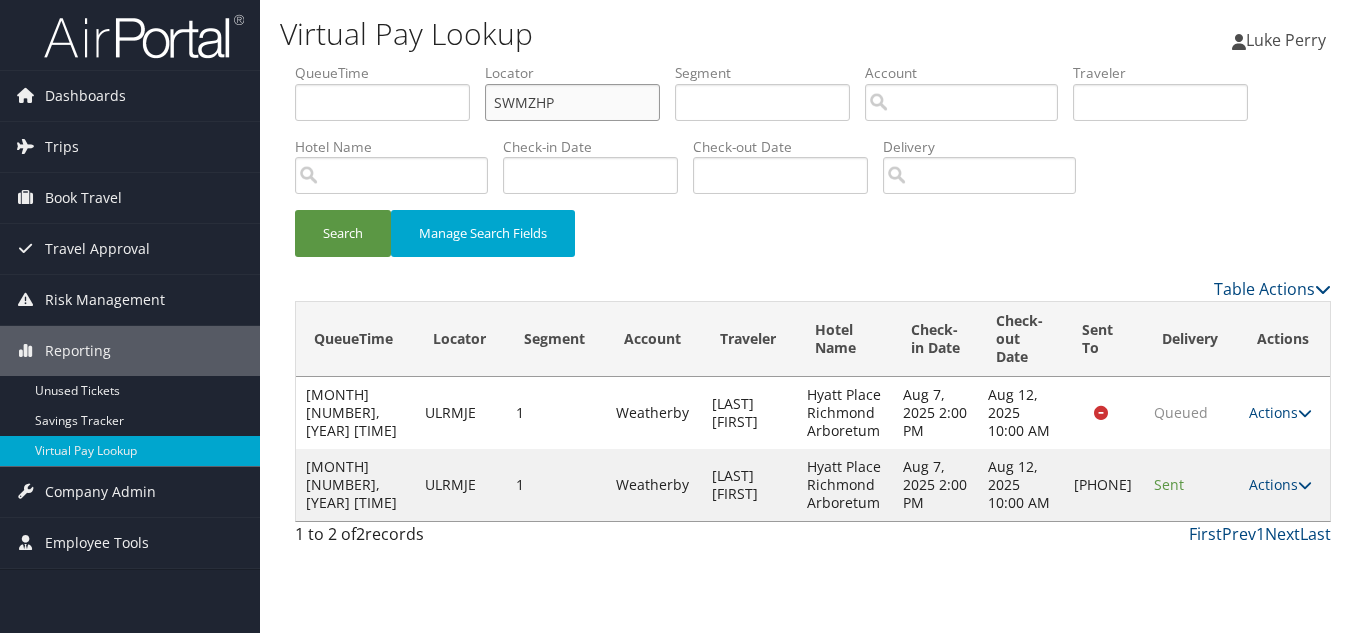 click on "Search" at bounding box center (343, 233) 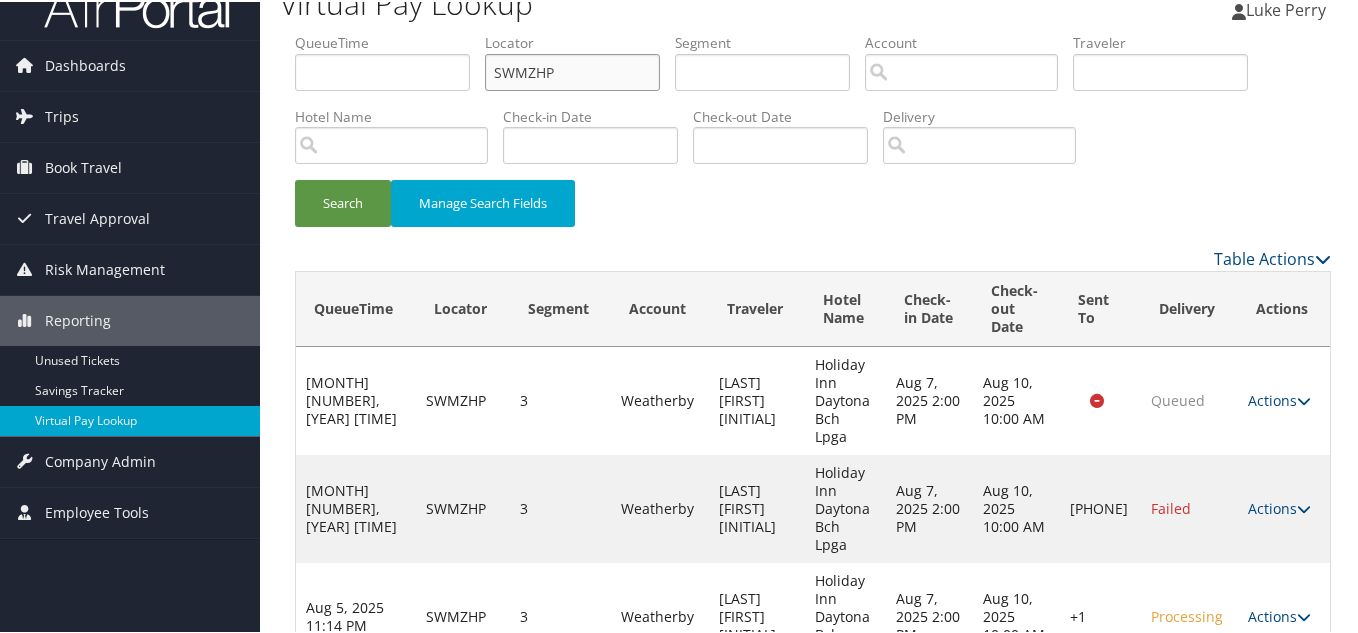 scroll, scrollTop: 49, scrollLeft: 0, axis: vertical 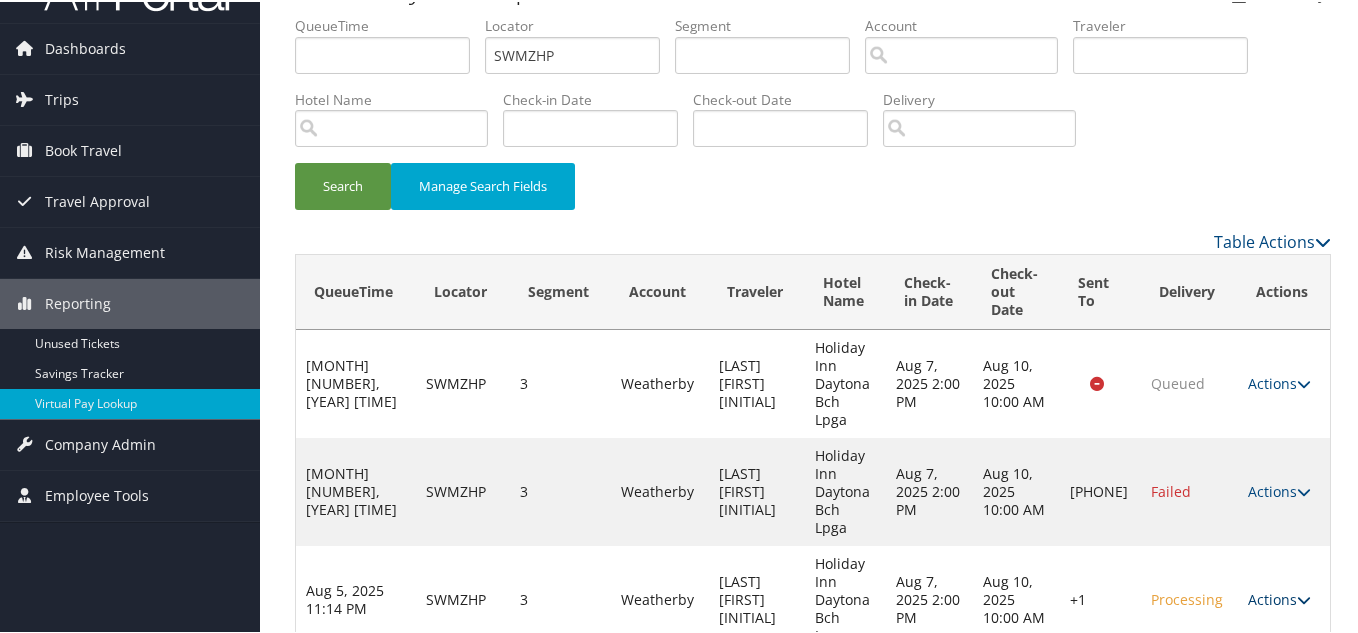 click at bounding box center [1304, 598] 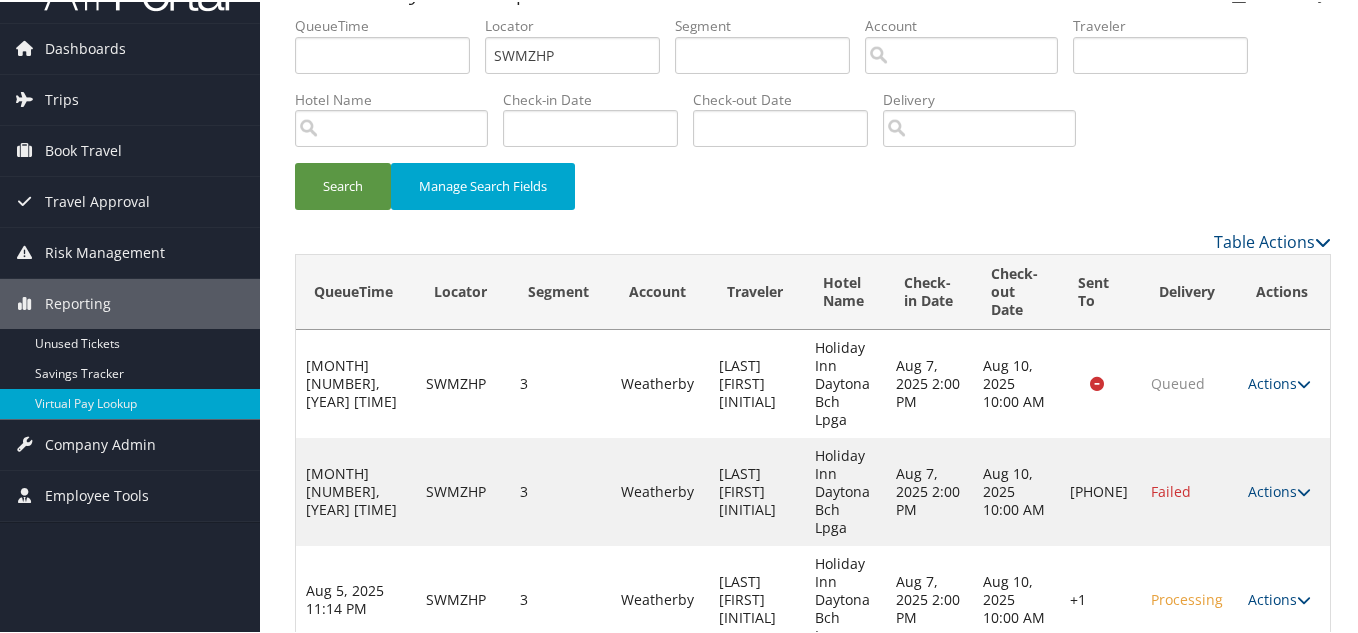 scroll, scrollTop: 118, scrollLeft: 0, axis: vertical 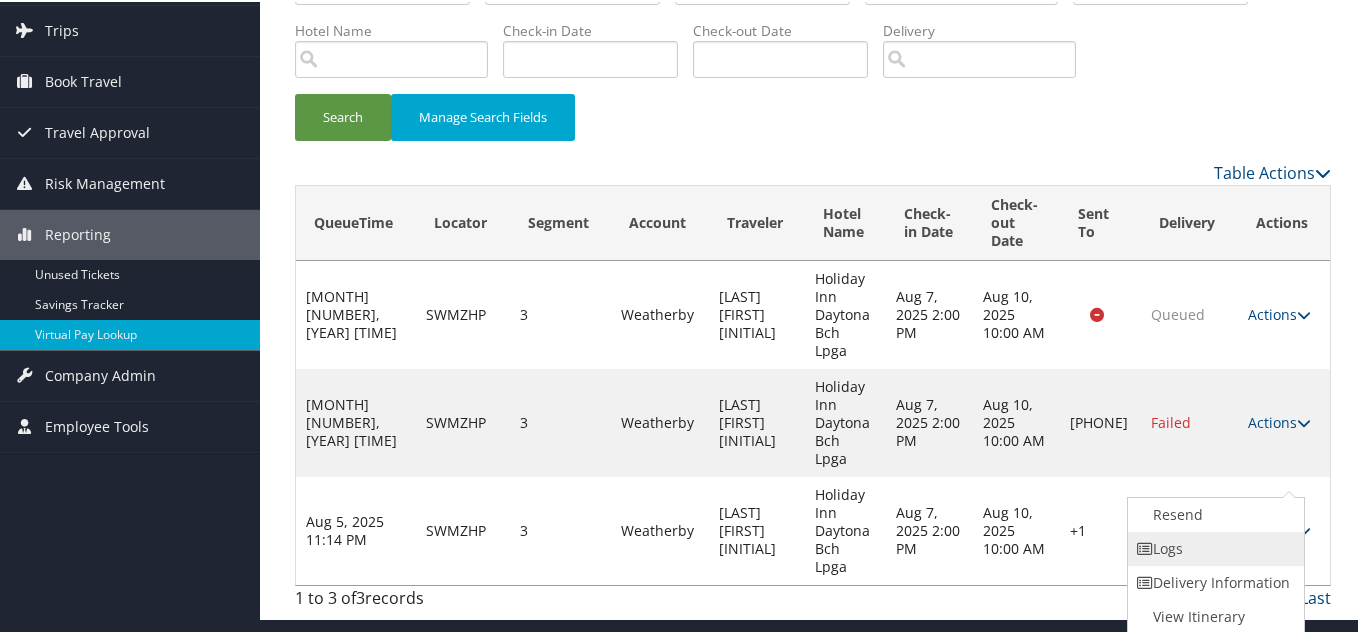 click on "Logs" at bounding box center [1213, 547] 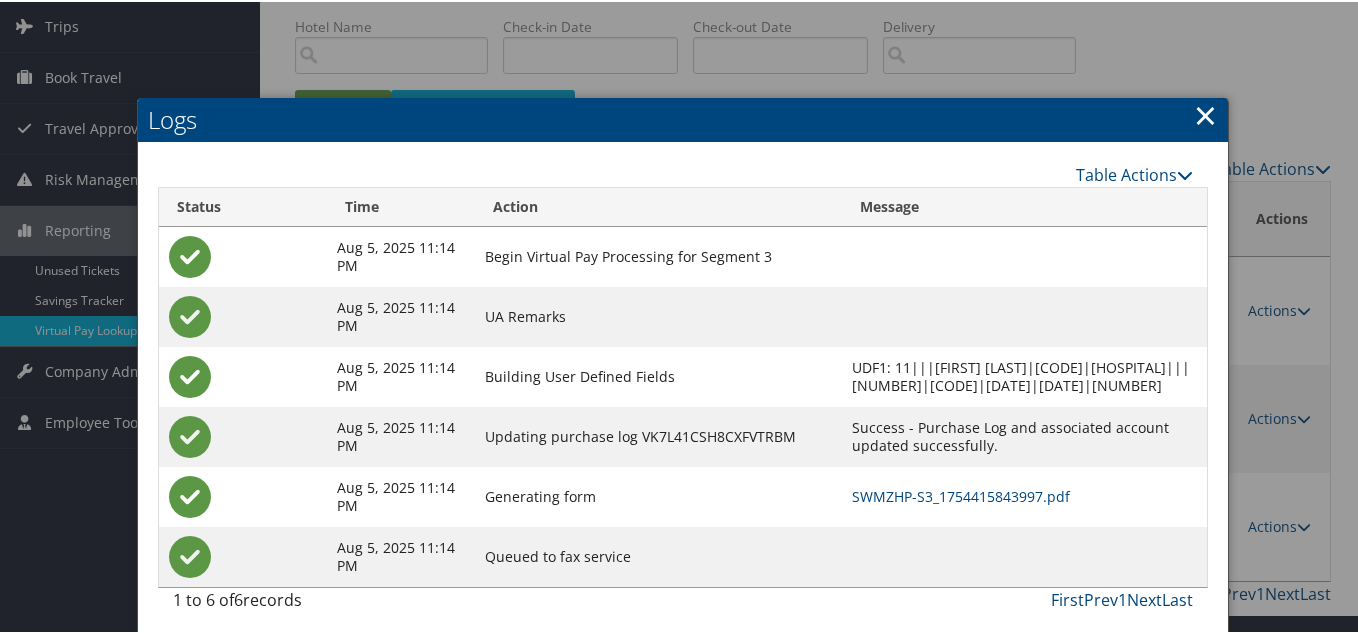 scroll, scrollTop: 178, scrollLeft: 0, axis: vertical 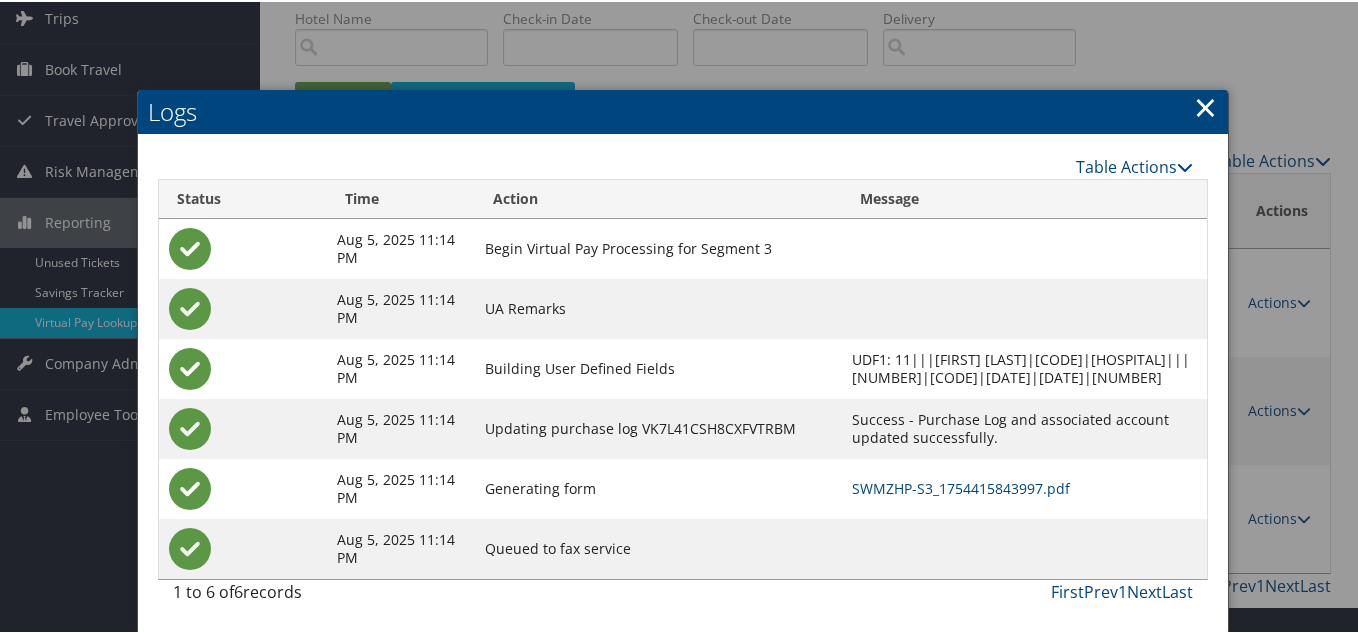 click on "×" at bounding box center [1205, 105] 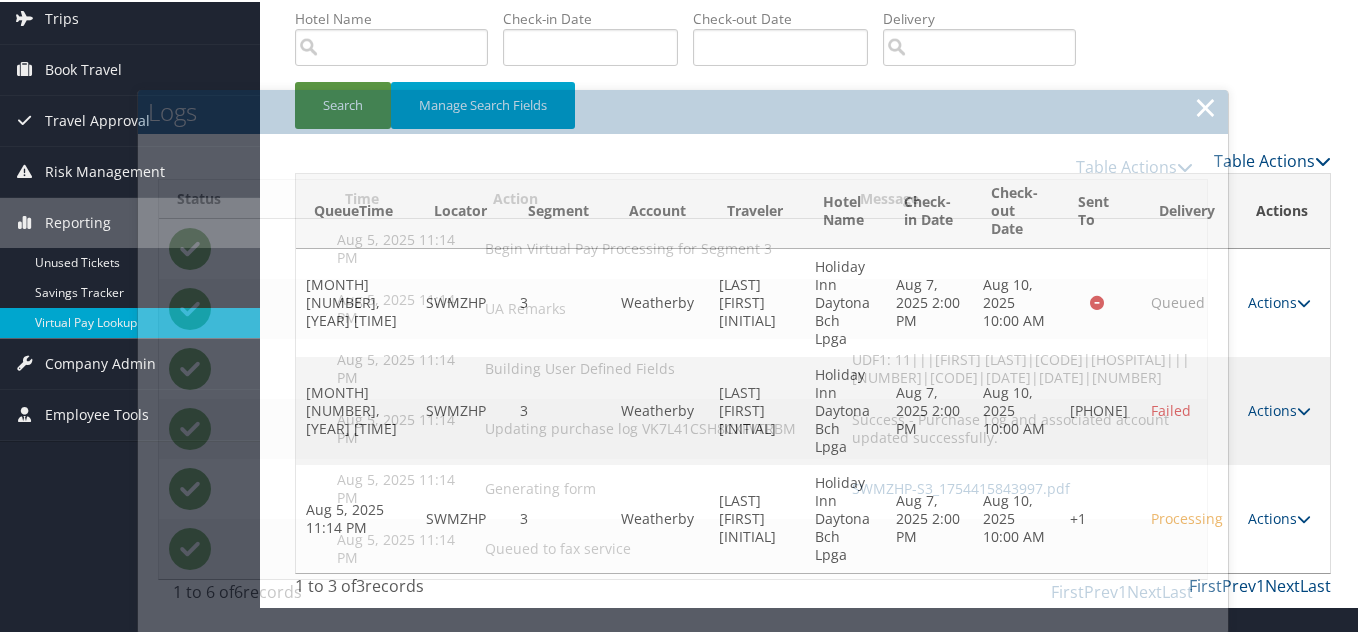 scroll, scrollTop: 49, scrollLeft: 0, axis: vertical 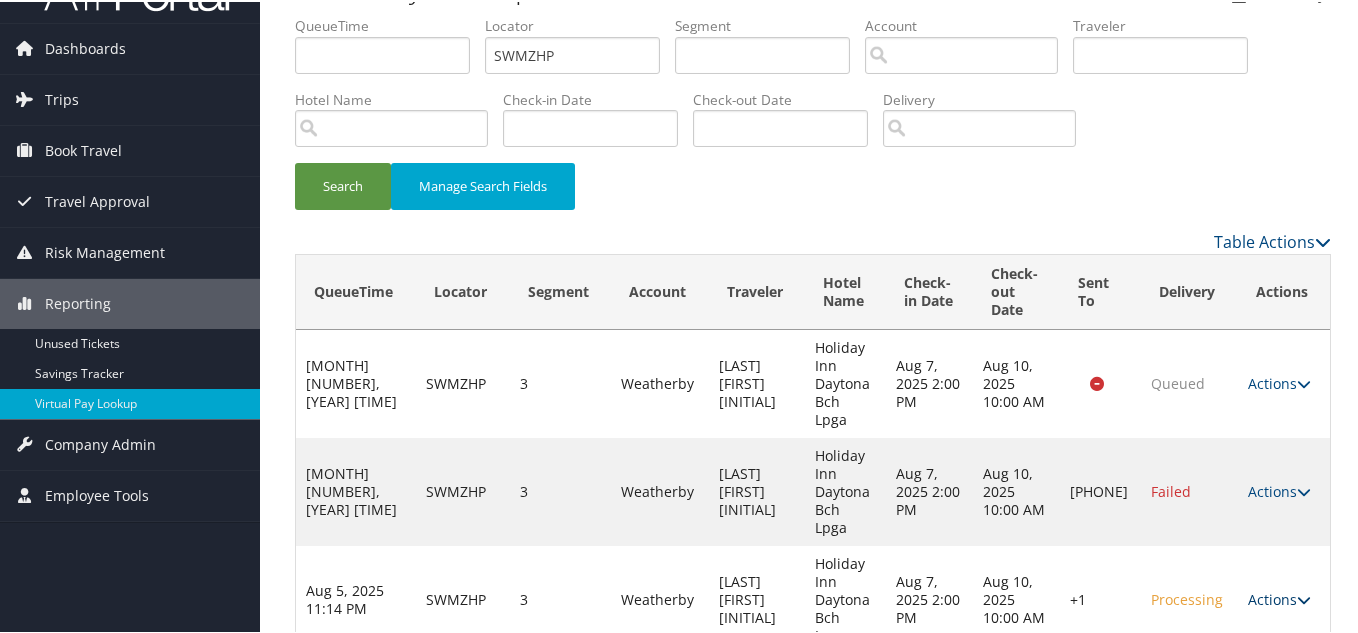 click on "Actions" at bounding box center (1279, 597) 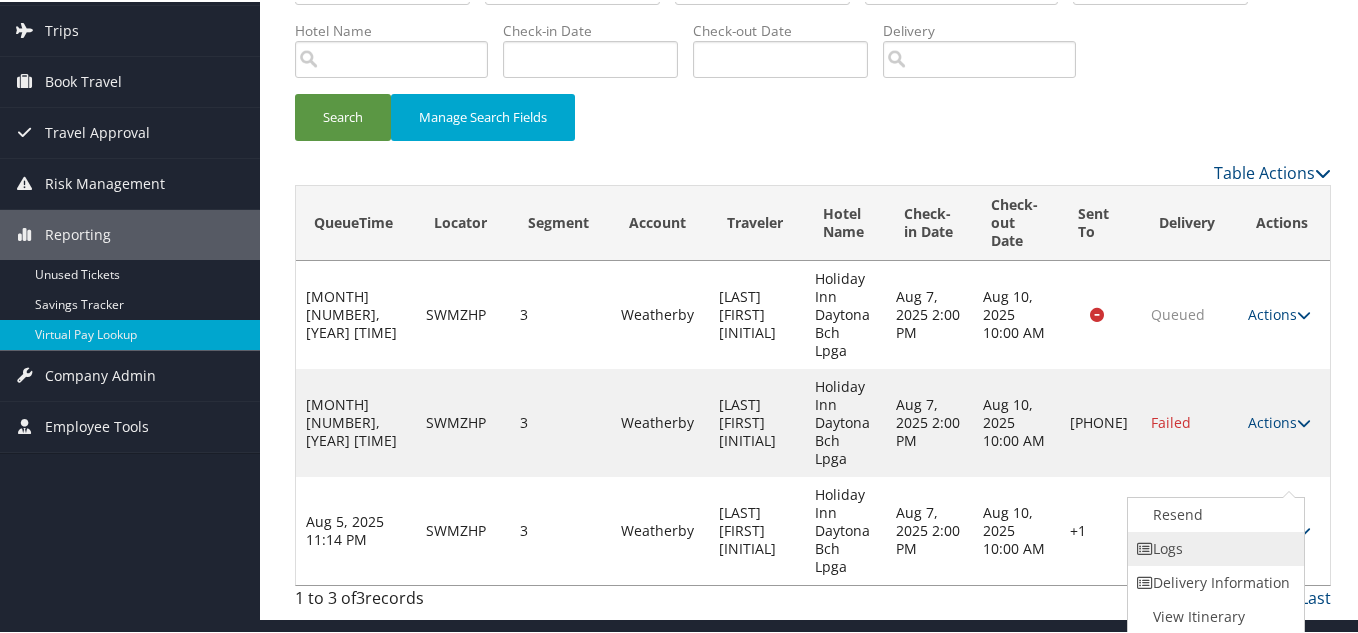 click on "Logs" at bounding box center (1213, 547) 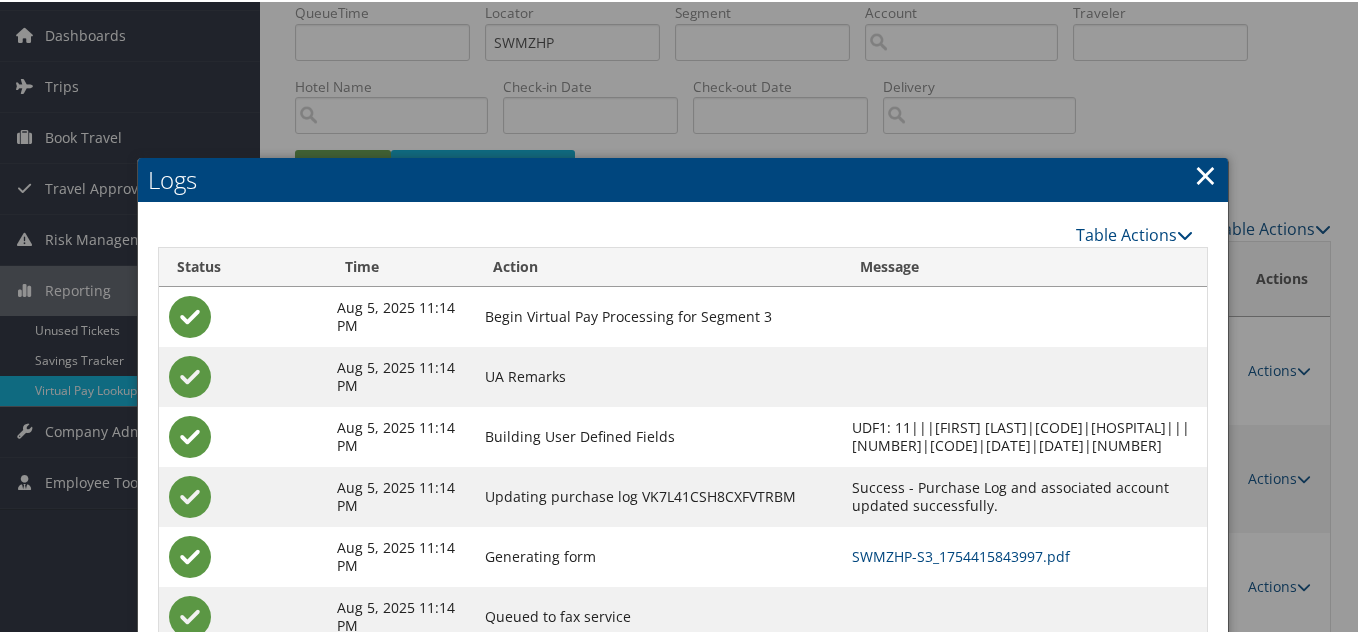 scroll, scrollTop: 178, scrollLeft: 0, axis: vertical 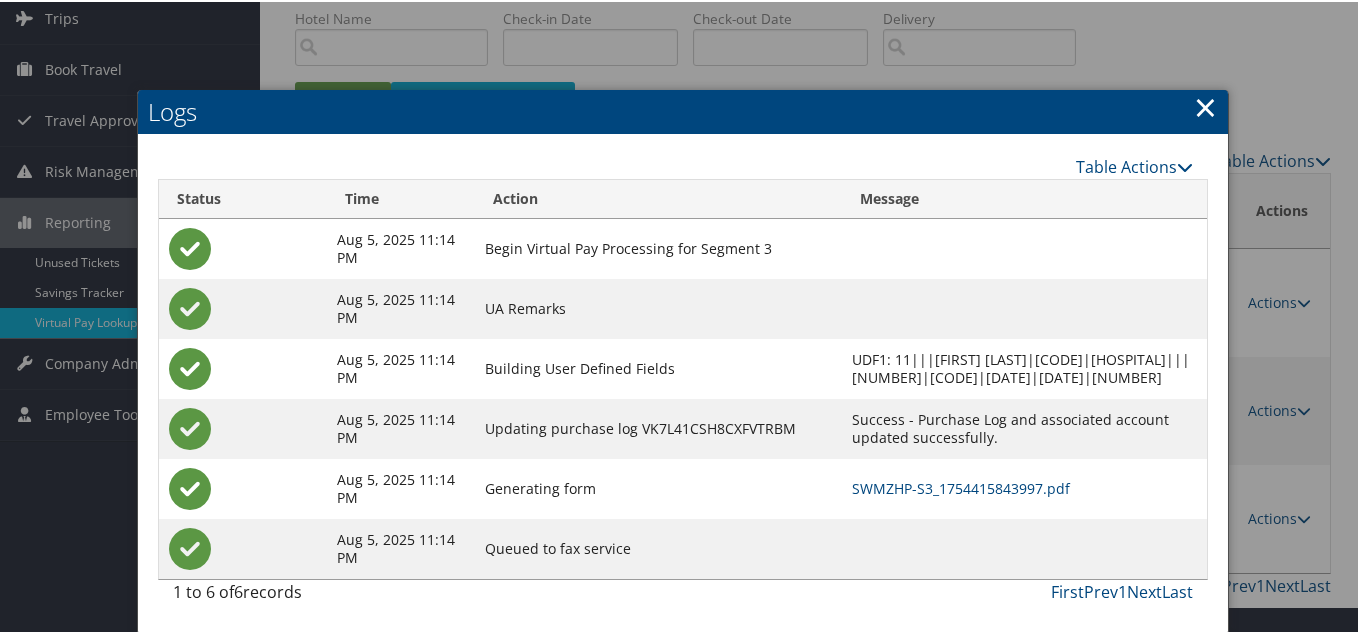 click on "×" at bounding box center [1205, 105] 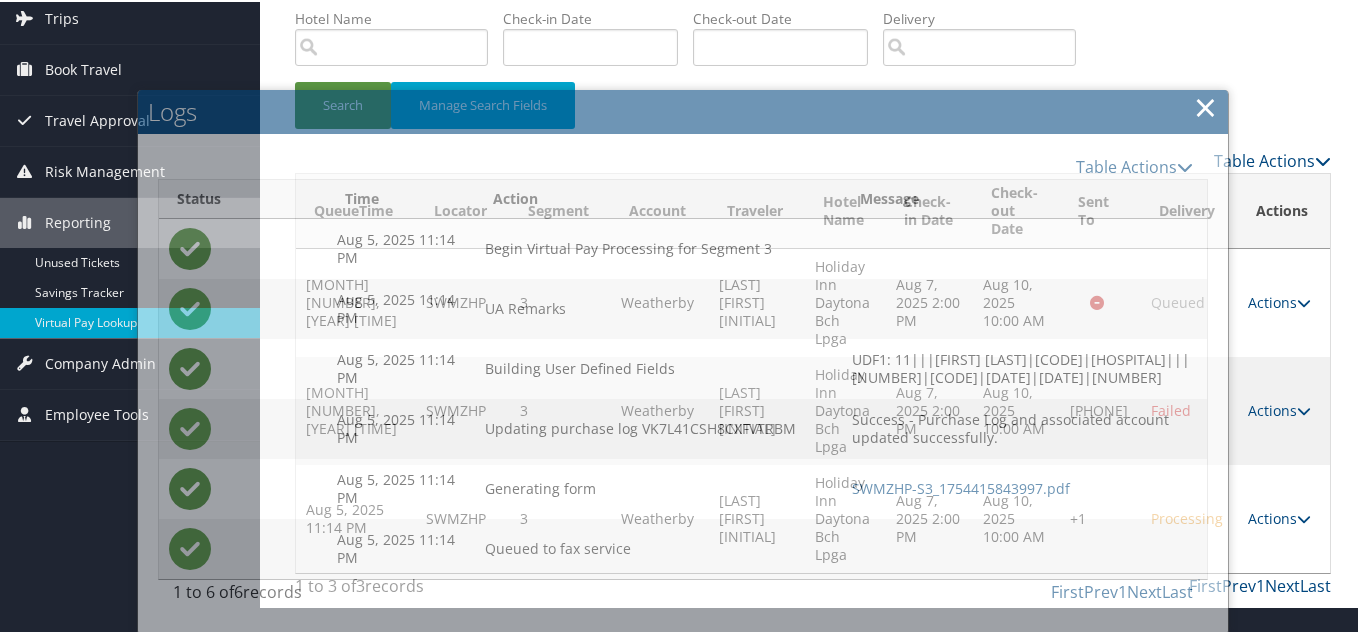 scroll, scrollTop: 0, scrollLeft: 0, axis: both 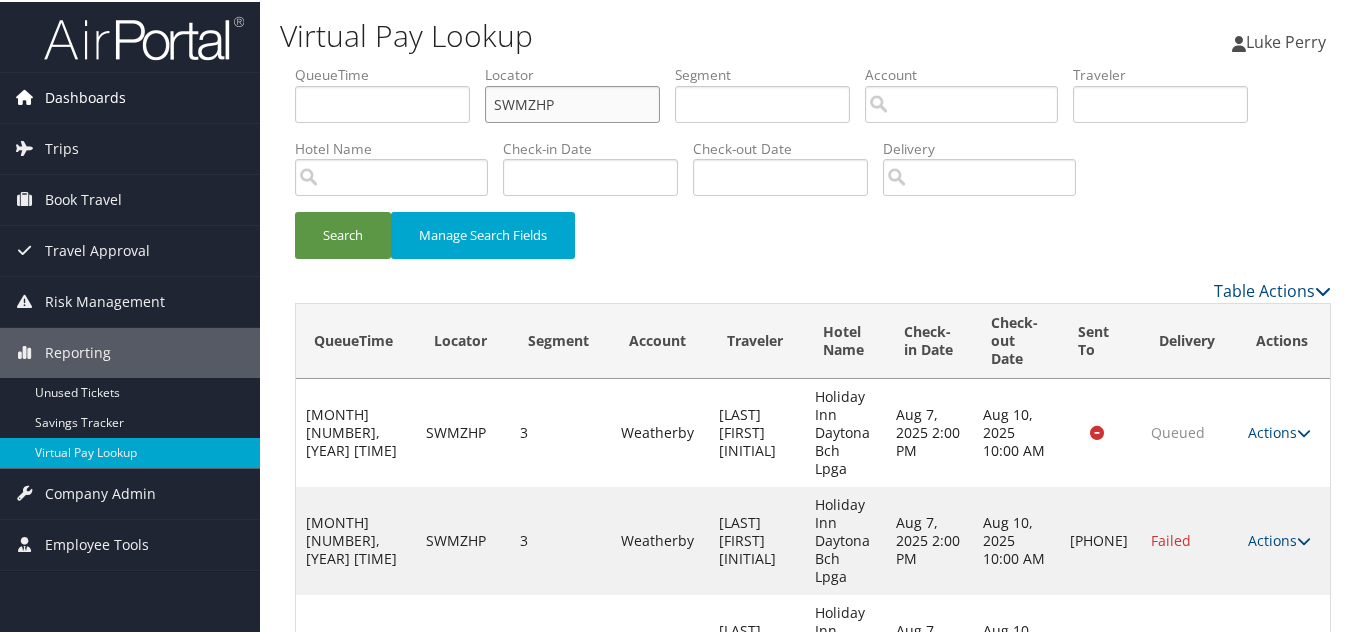 drag, startPoint x: 535, startPoint y: 104, endPoint x: 235, endPoint y: 104, distance: 300 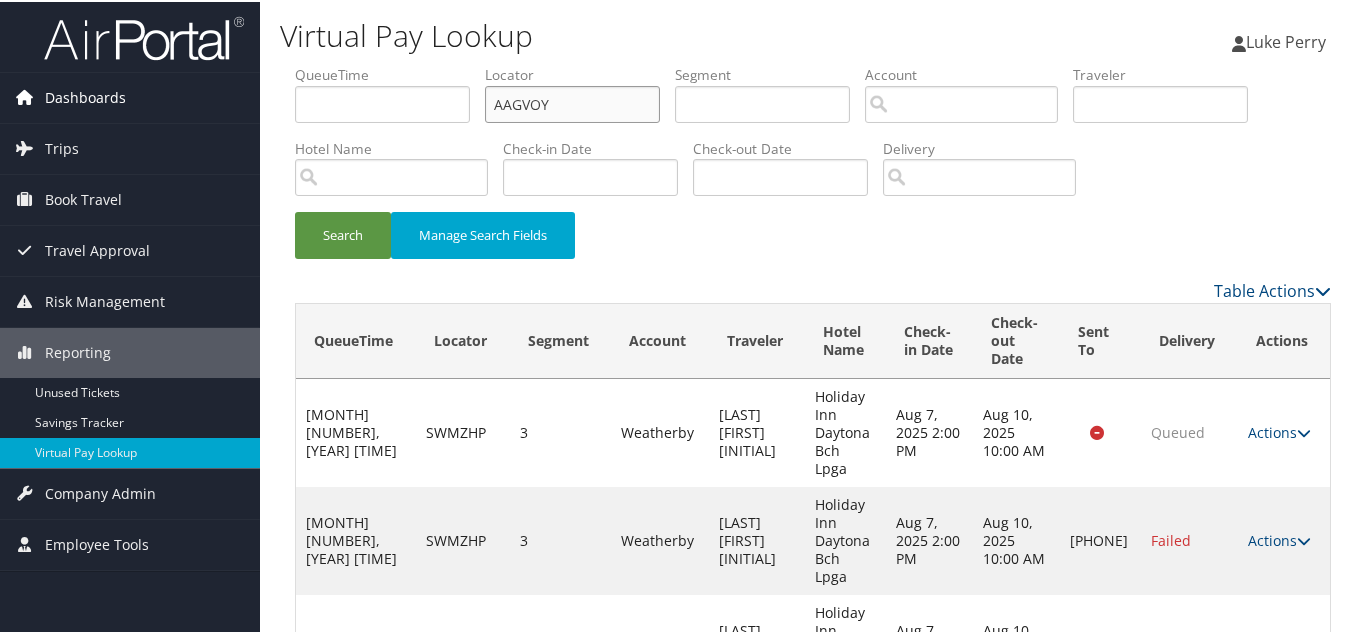 click on "Search" at bounding box center (343, 233) 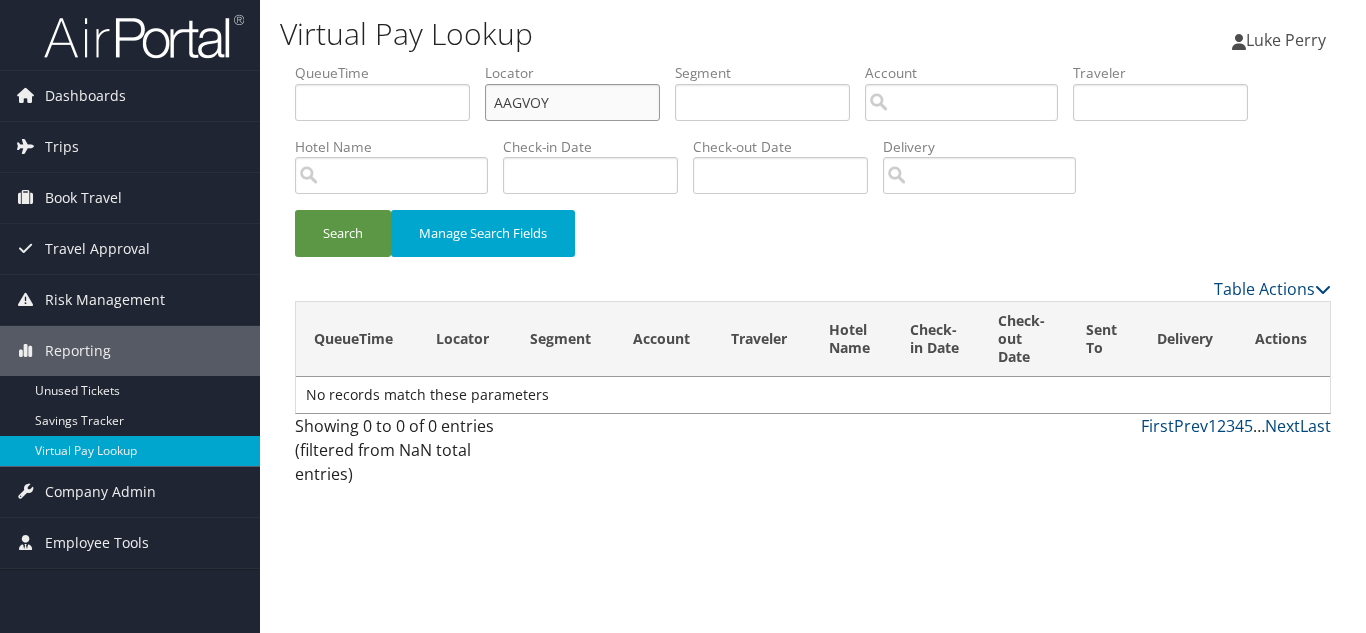 drag, startPoint x: 569, startPoint y: 105, endPoint x: 300, endPoint y: 106, distance: 269.00186 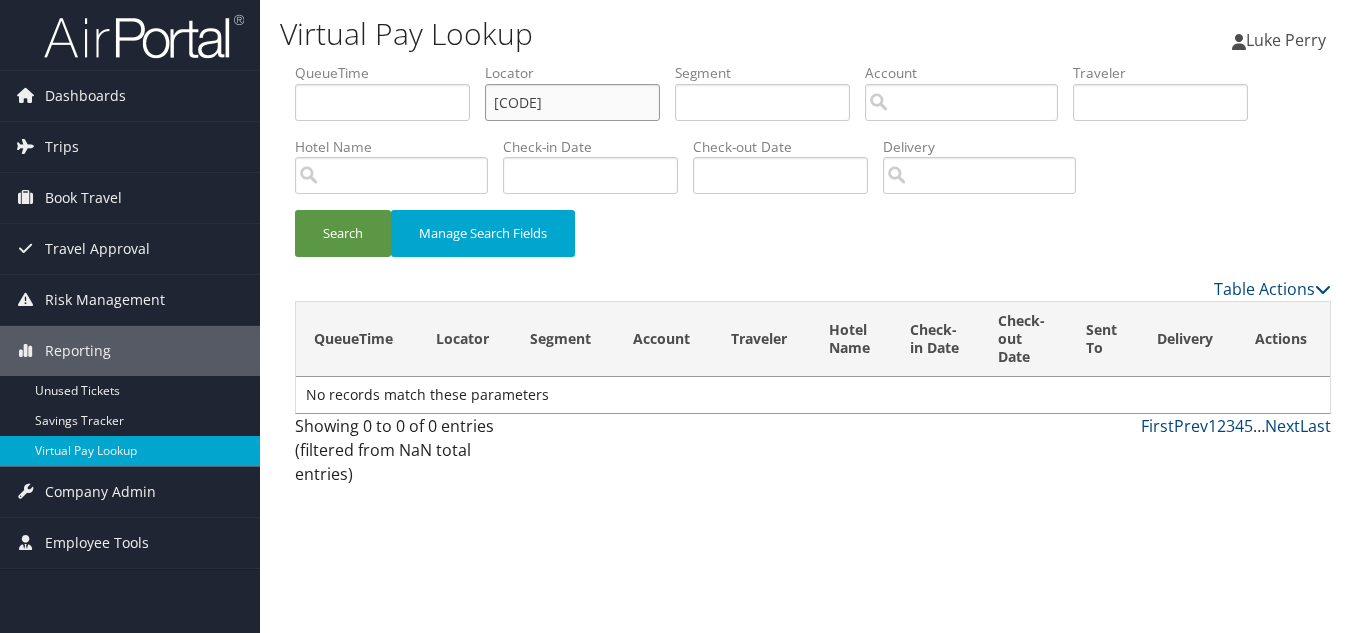 click on "Search" at bounding box center [343, 233] 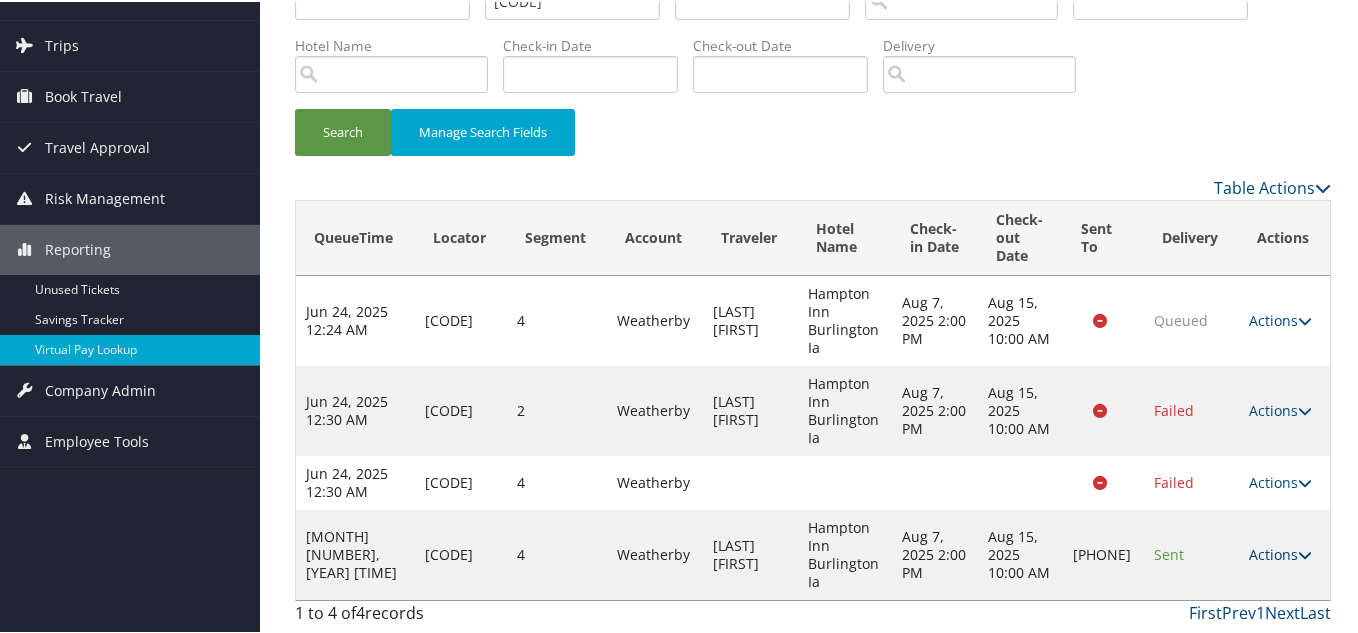 click on "Actions" at bounding box center (1280, 552) 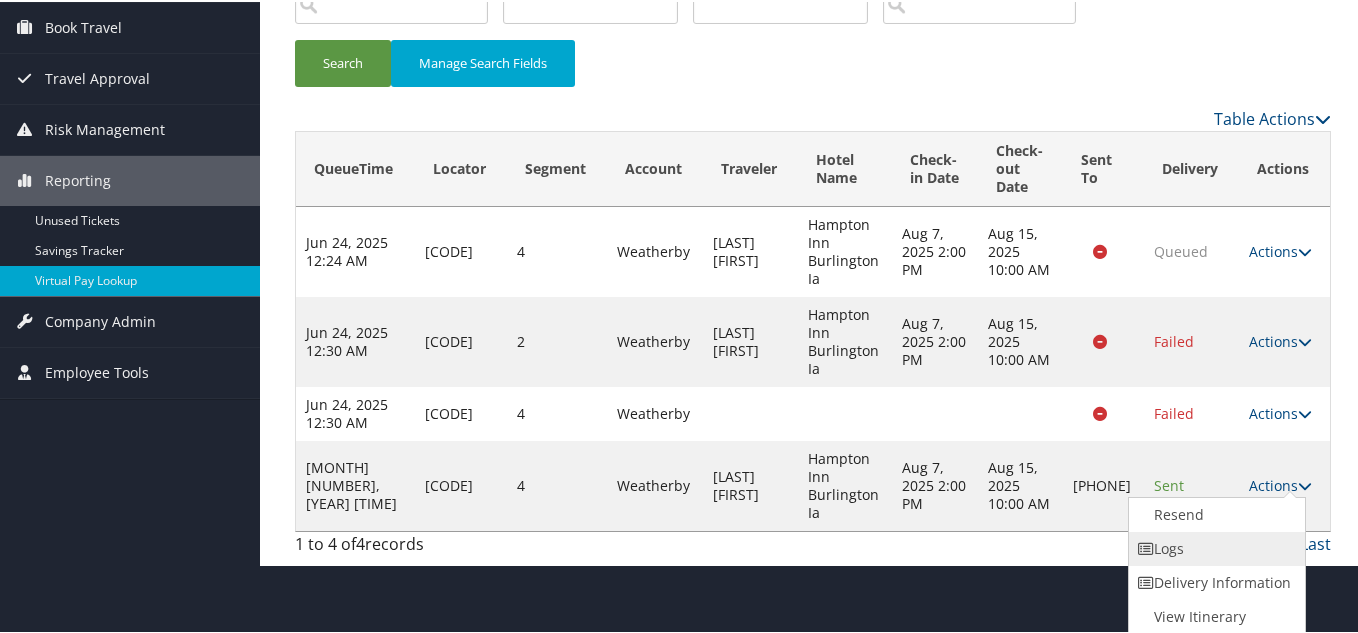 click on "Logs" at bounding box center [1214, 547] 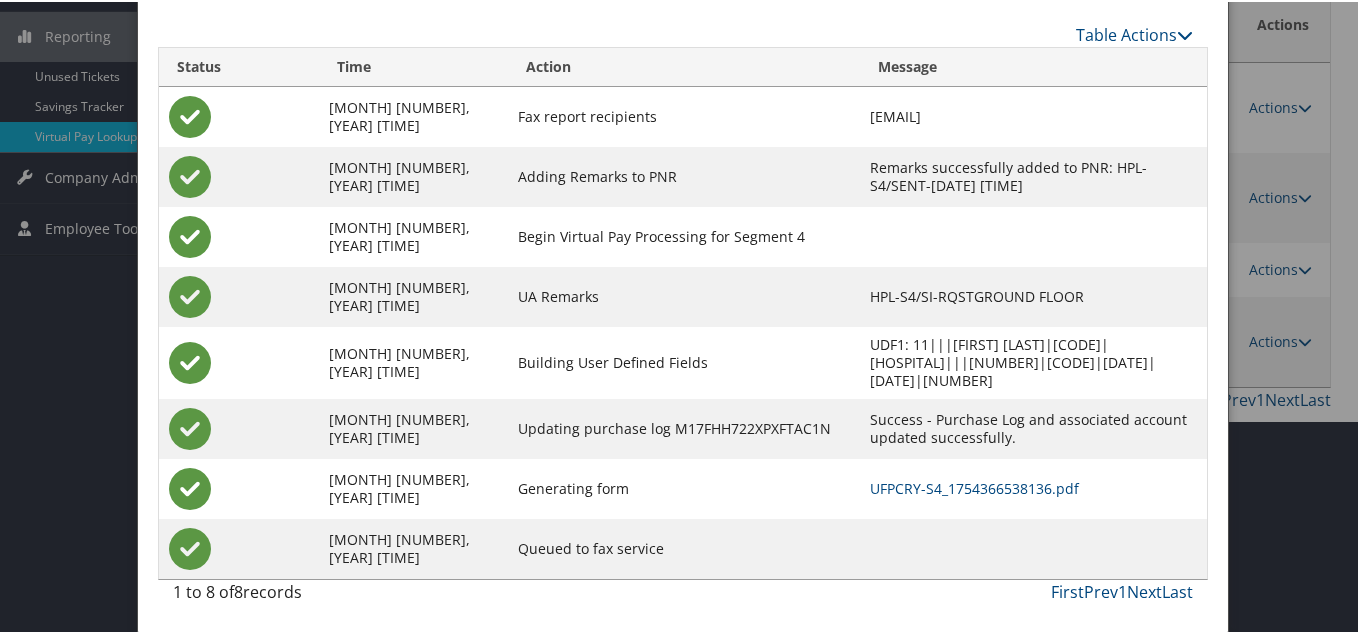 scroll, scrollTop: 334, scrollLeft: 0, axis: vertical 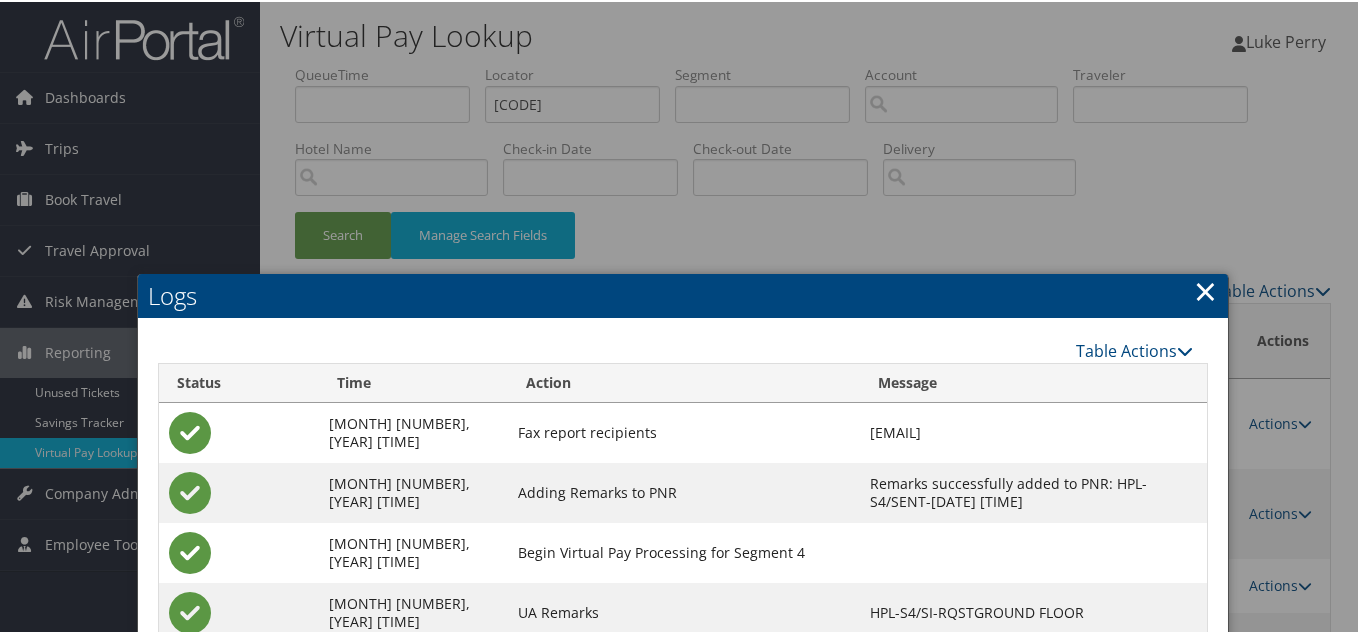 drag, startPoint x: 1205, startPoint y: 286, endPoint x: 483, endPoint y: 10, distance: 772.9554 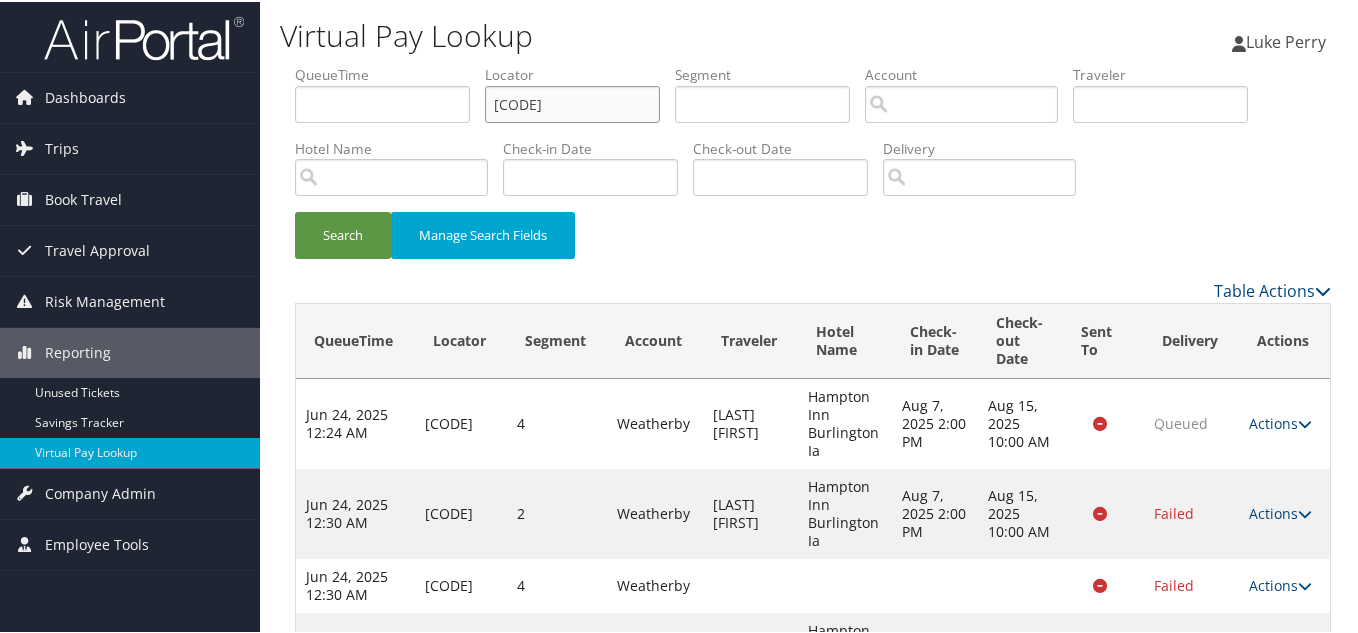 drag, startPoint x: 368, startPoint y: 107, endPoint x: 272, endPoint y: 129, distance: 98.48858 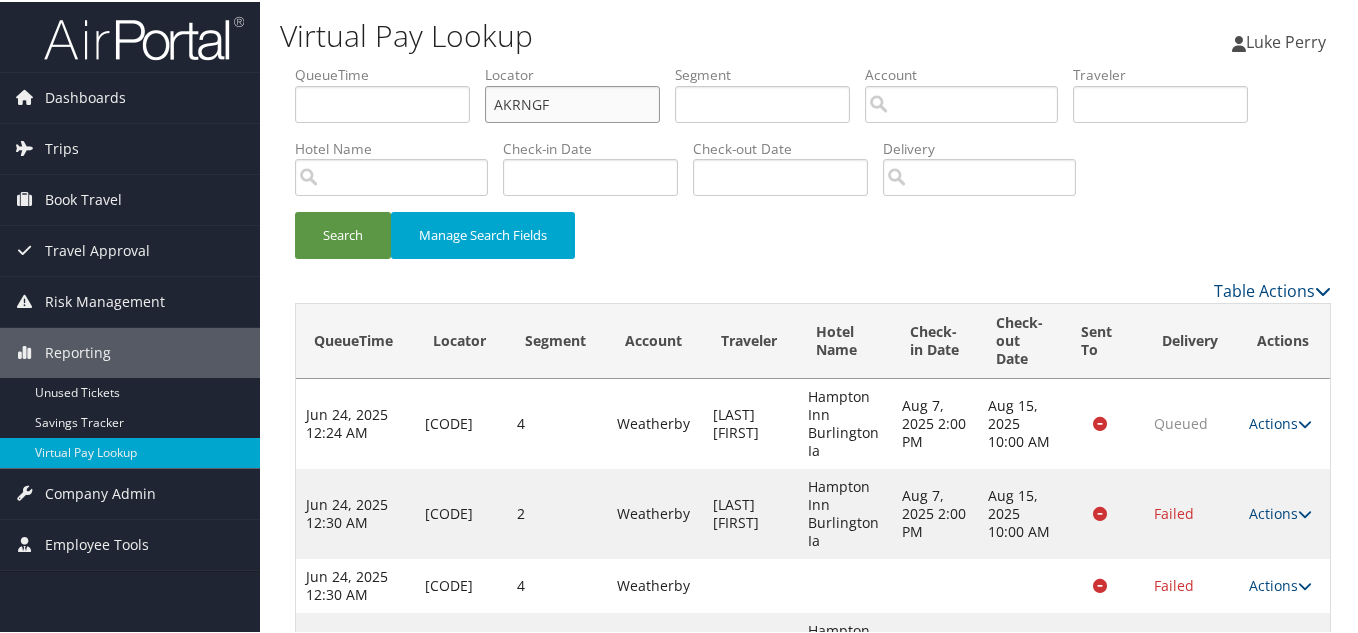 click on "Search" at bounding box center (343, 233) 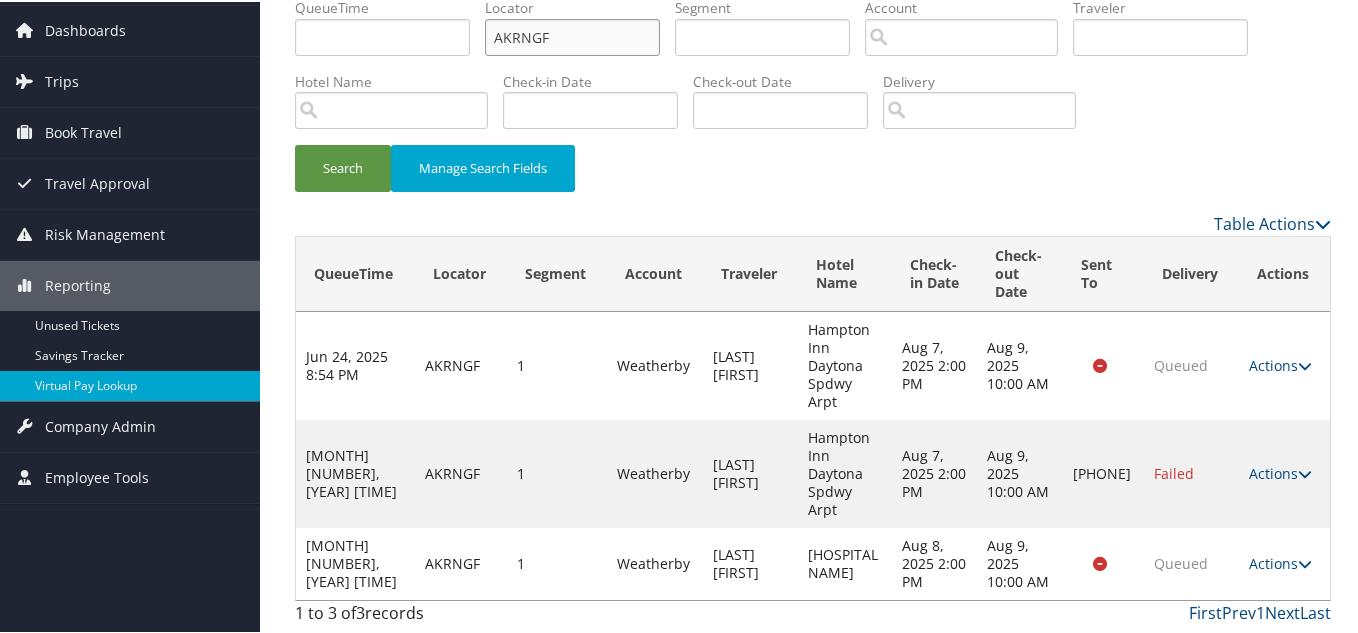scroll, scrollTop: 103, scrollLeft: 0, axis: vertical 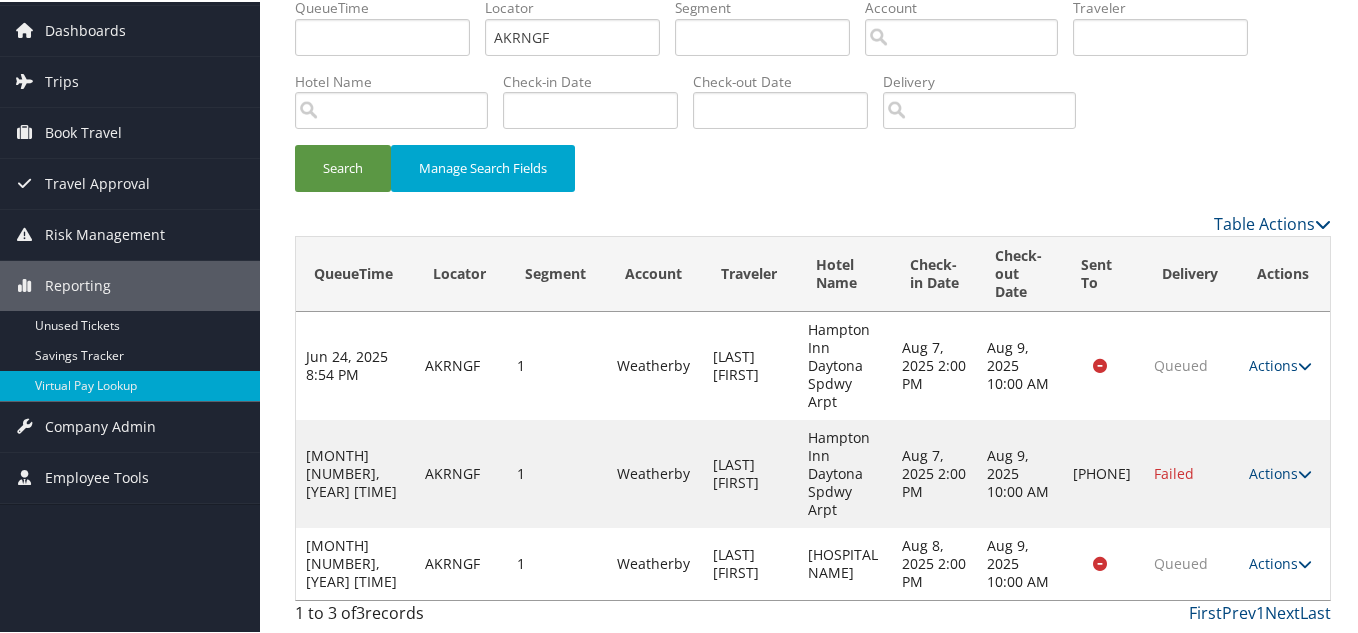 click on "Actions   Resend  Logs  View Itinerary" at bounding box center (1284, 562) 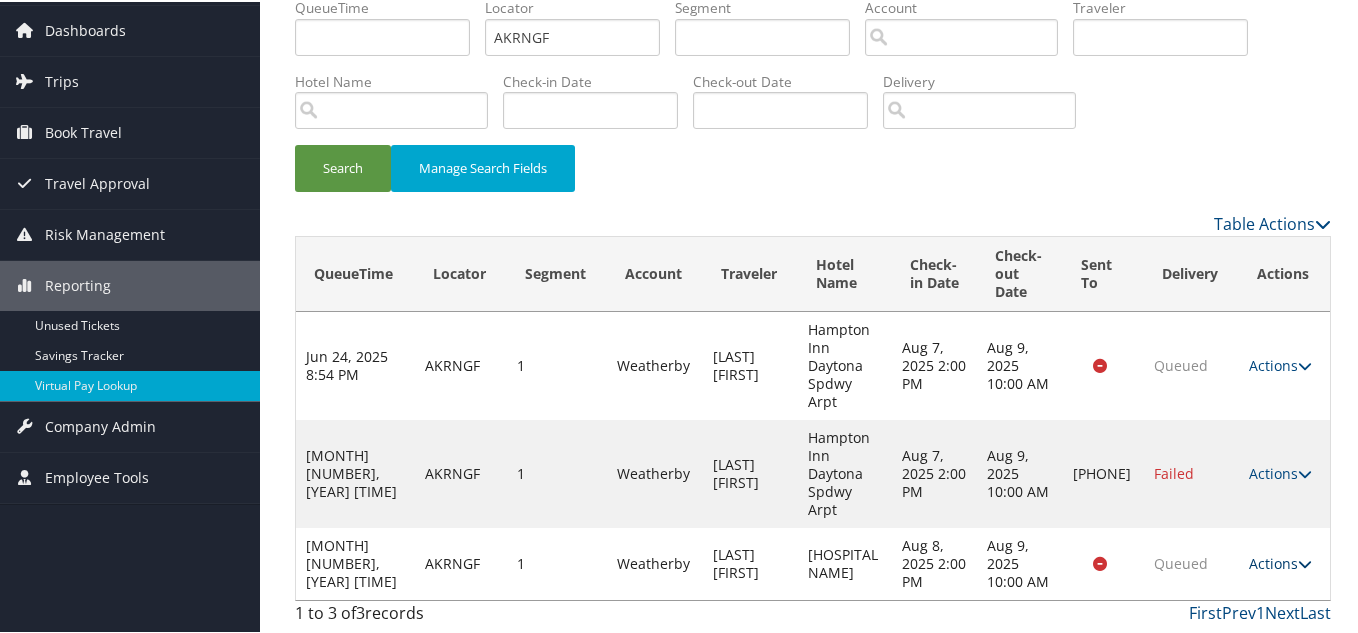click on "Actions" at bounding box center (1280, 561) 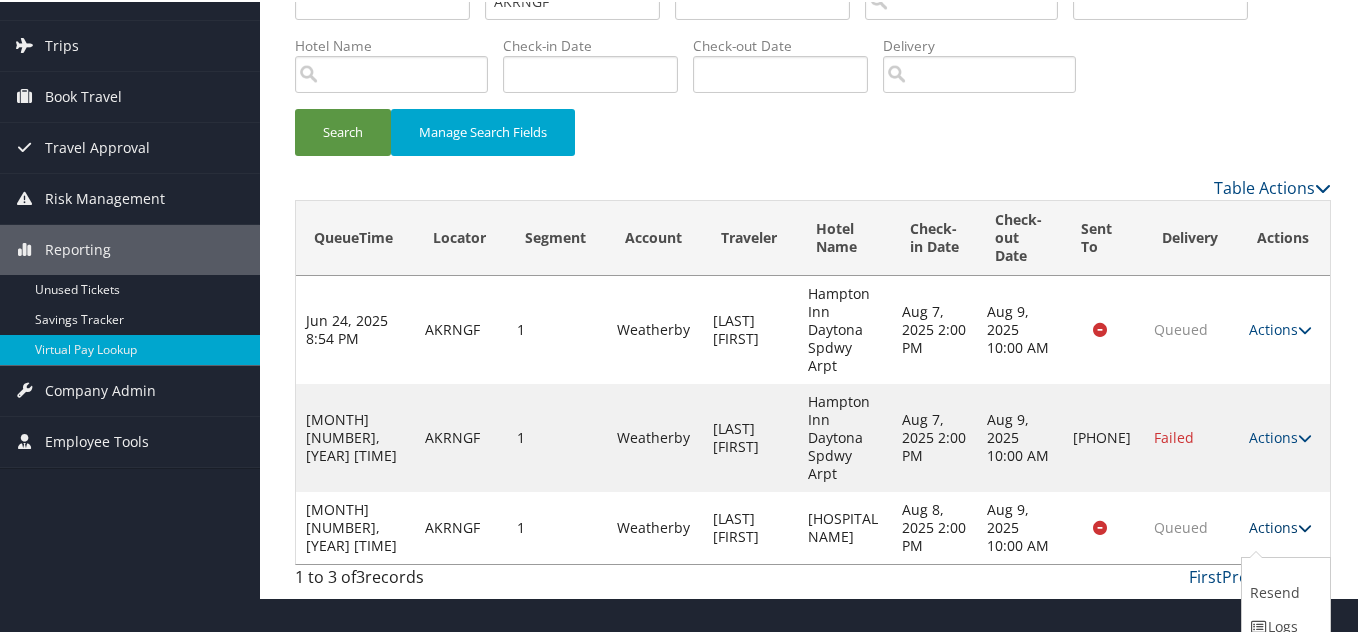 scroll, scrollTop: 165, scrollLeft: 0, axis: vertical 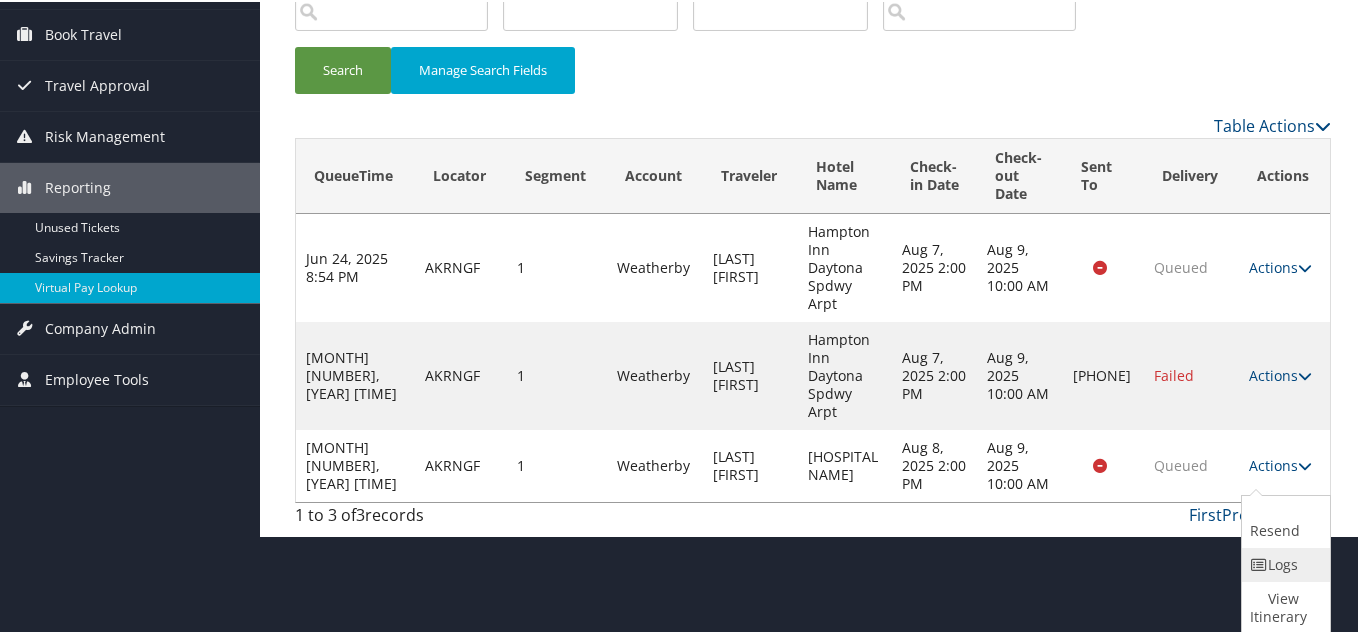 click on "Logs" at bounding box center [1283, 563] 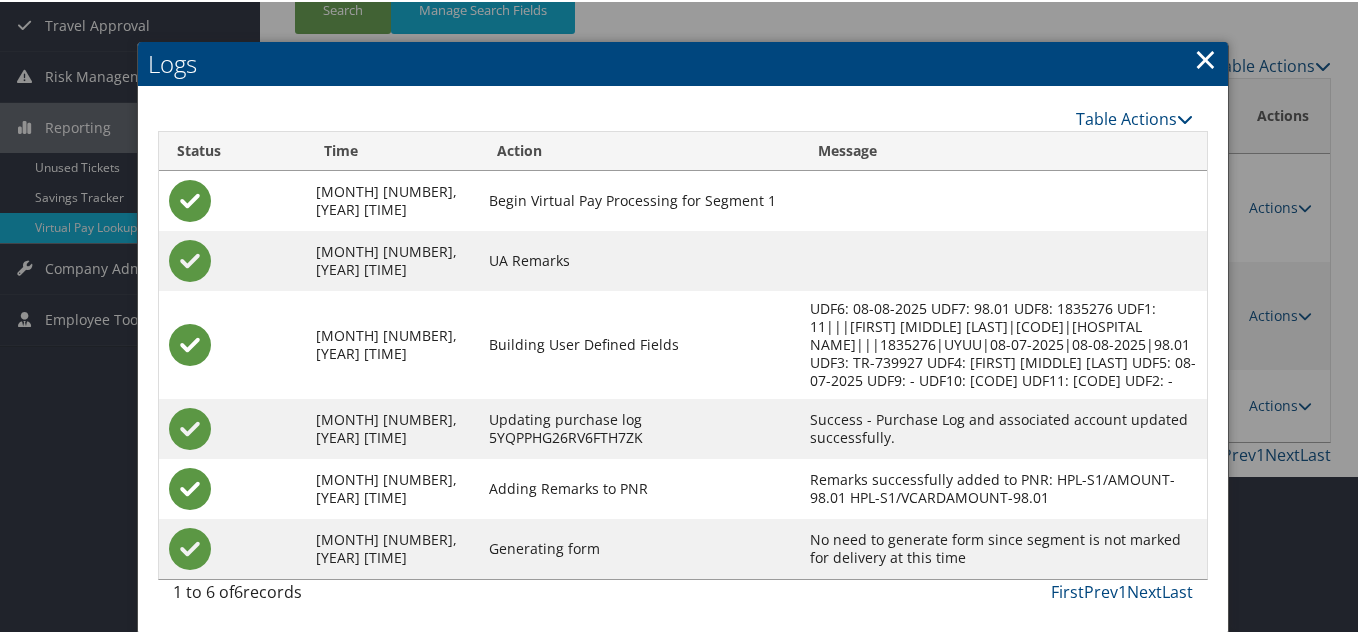 scroll, scrollTop: 243, scrollLeft: 0, axis: vertical 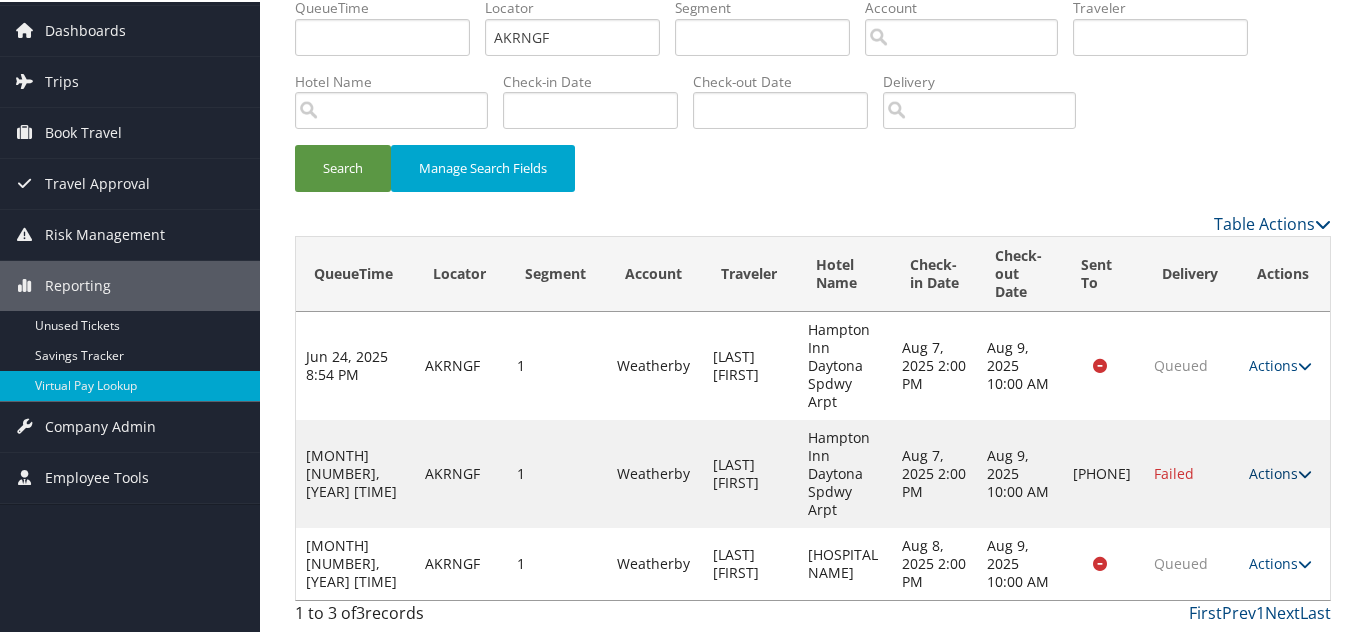 click at bounding box center (1305, 472) 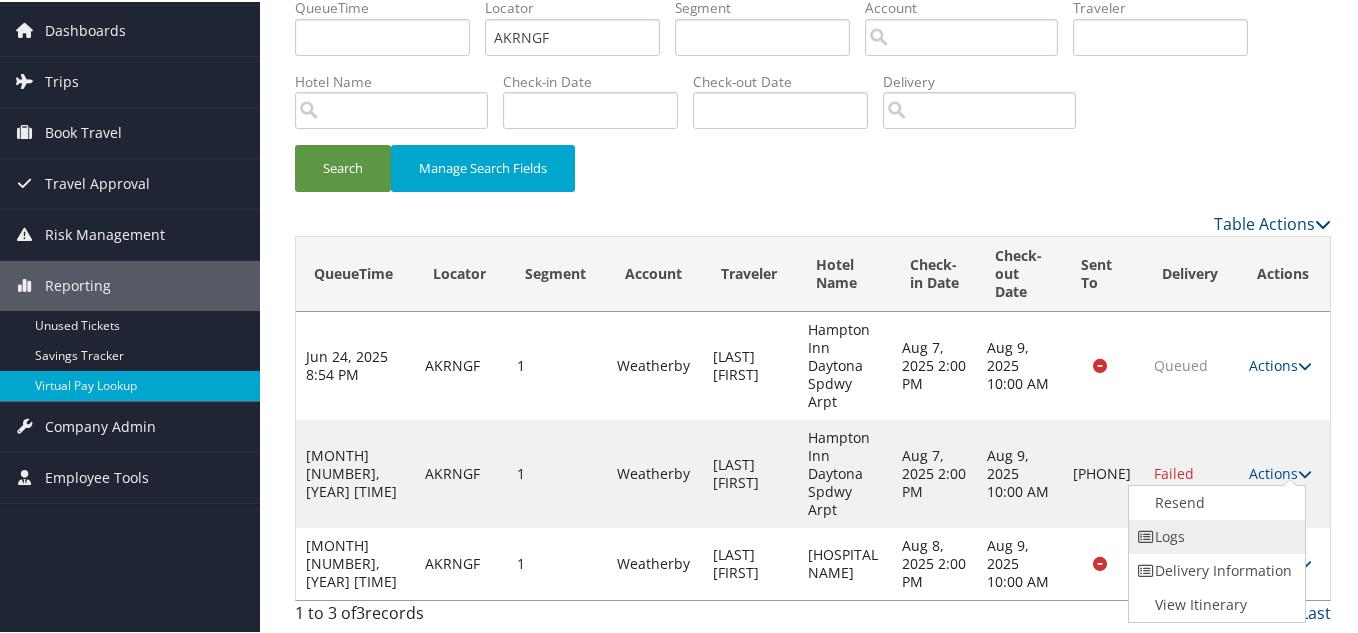 click on "Logs" at bounding box center [1214, 535] 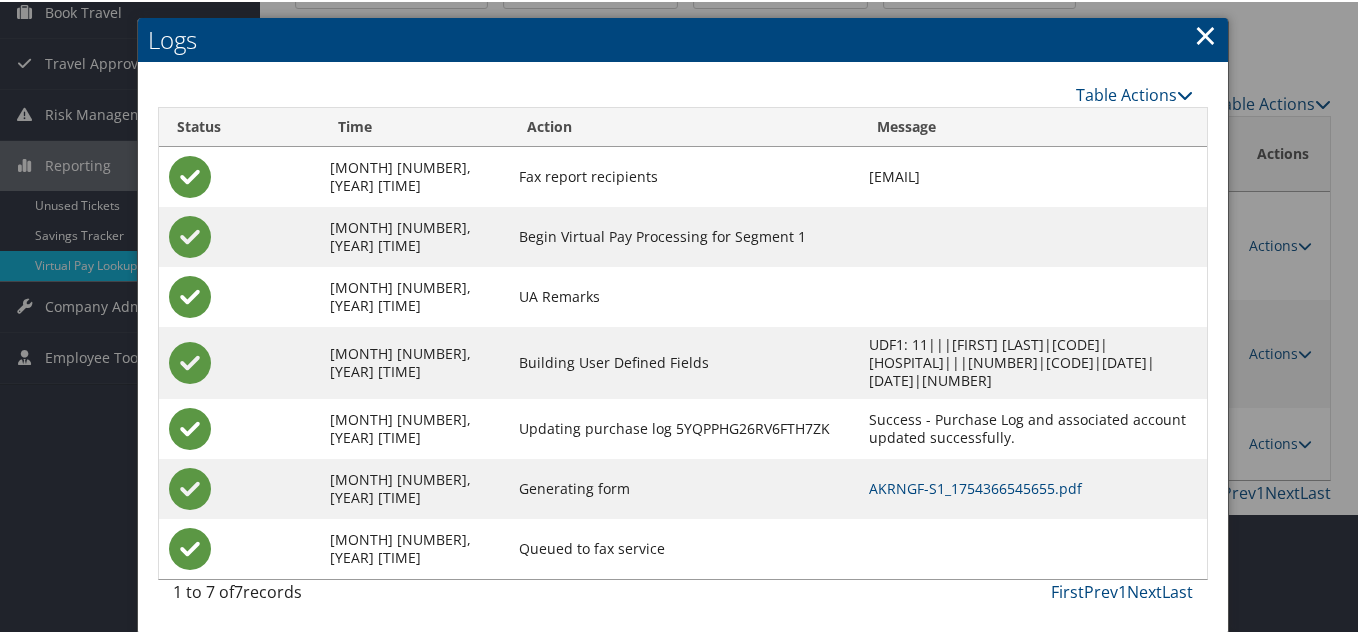 scroll, scrollTop: 205, scrollLeft: 0, axis: vertical 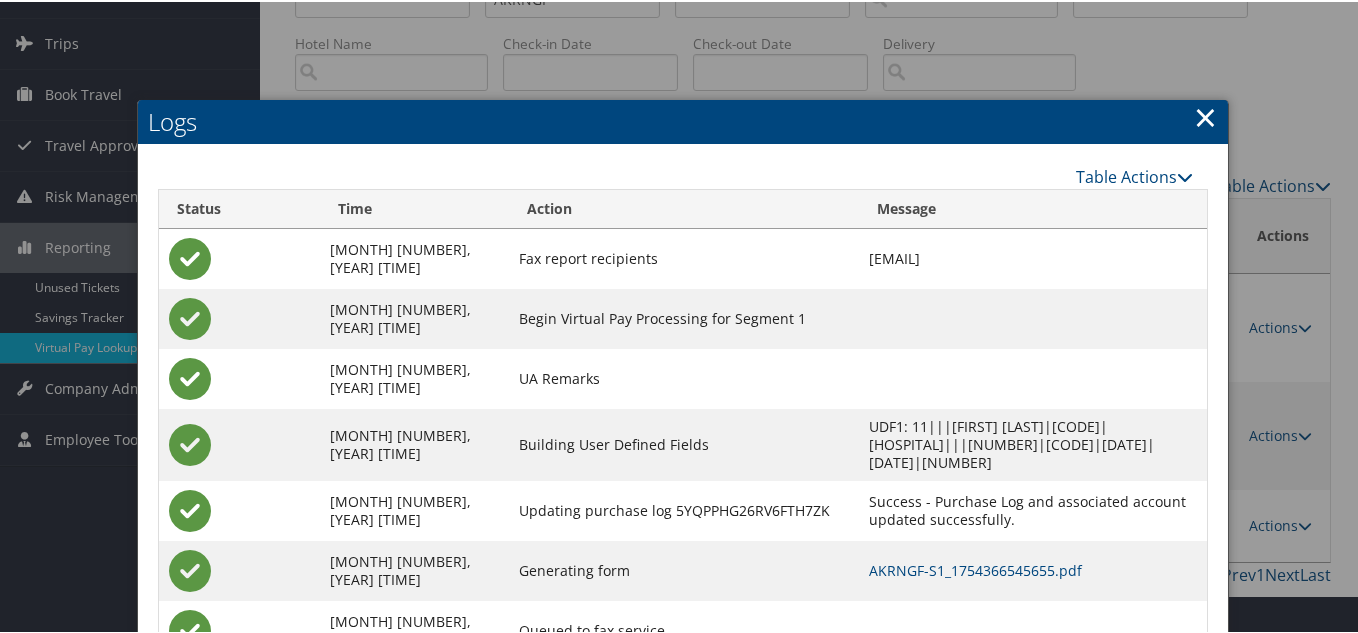 click on "×" at bounding box center [1205, 115] 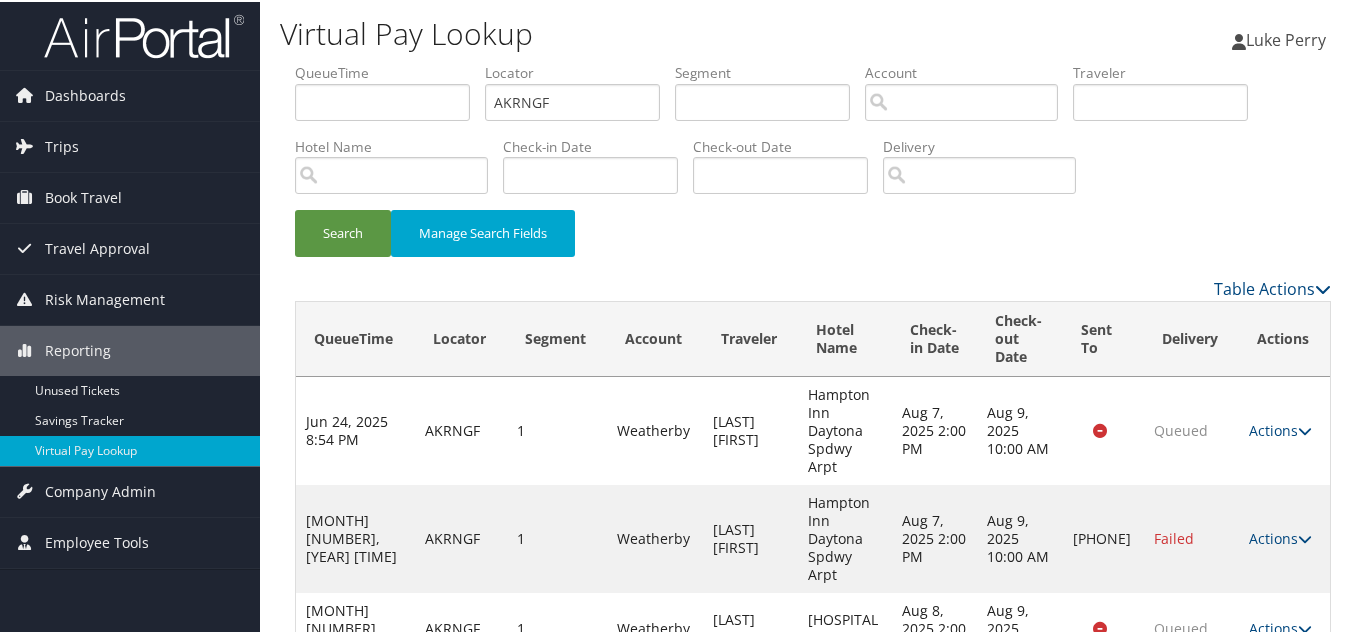 scroll, scrollTop: 0, scrollLeft: 0, axis: both 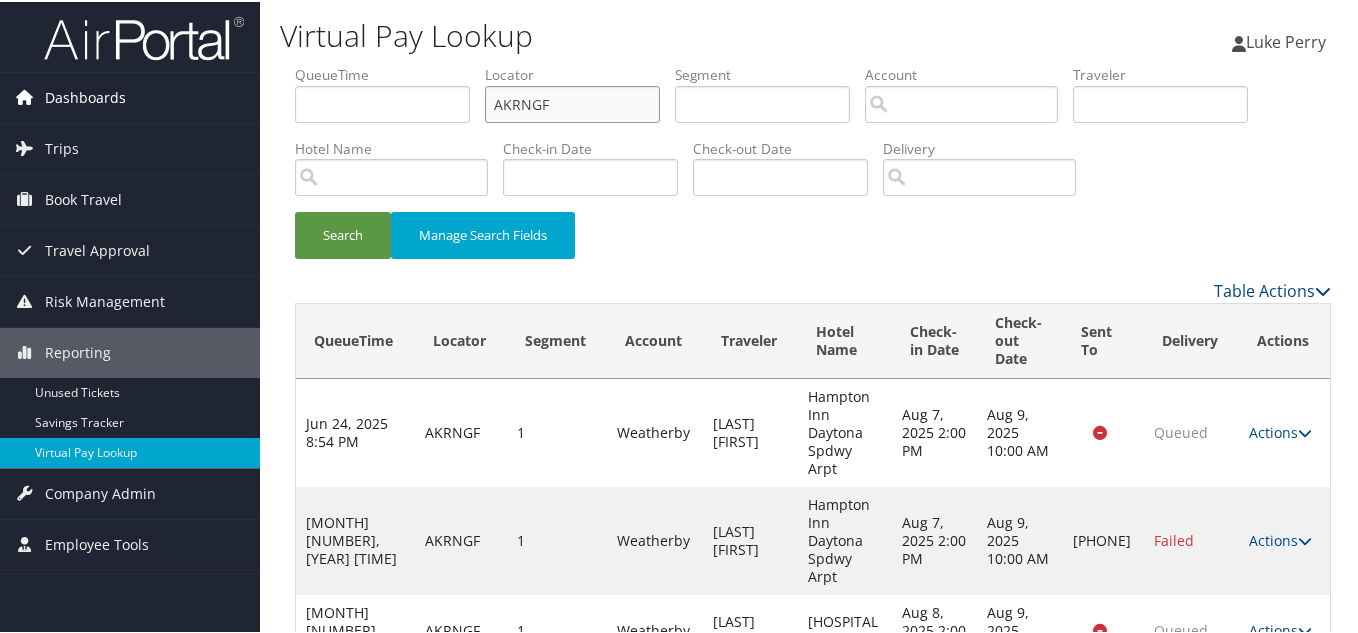 drag, startPoint x: 547, startPoint y: 113, endPoint x: 245, endPoint y: 114, distance: 302.00165 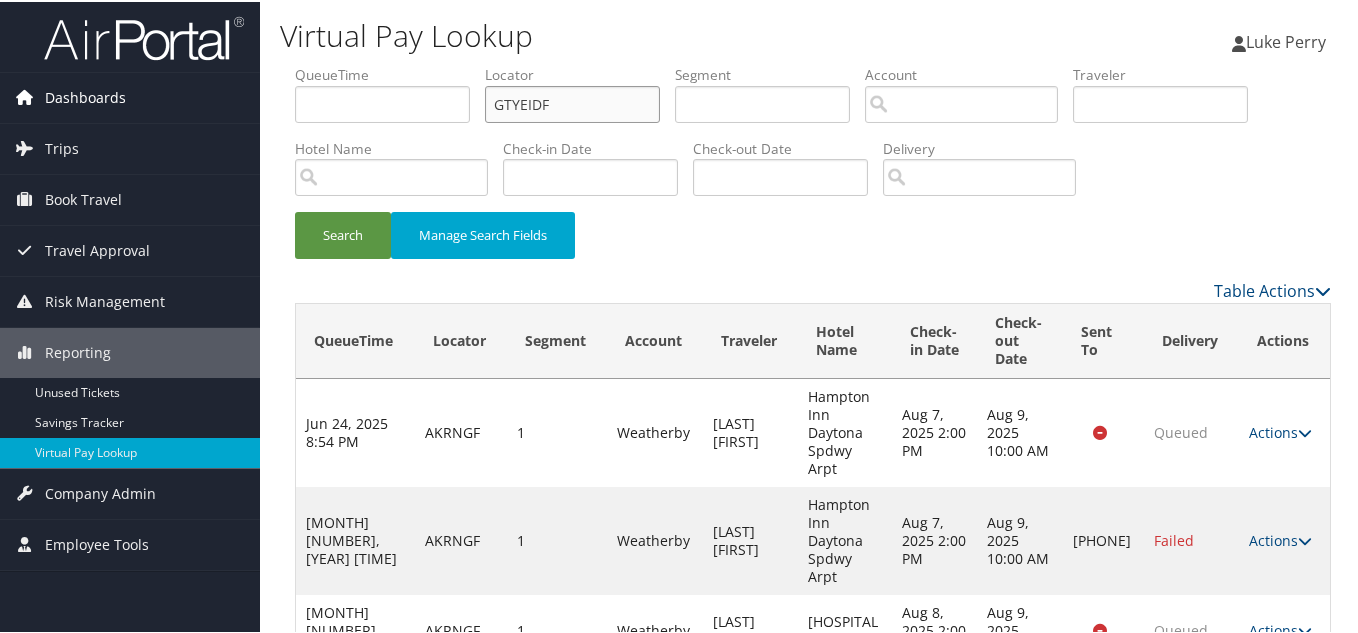 drag, startPoint x: 562, startPoint y: 106, endPoint x: 176, endPoint y: 117, distance: 386.1567 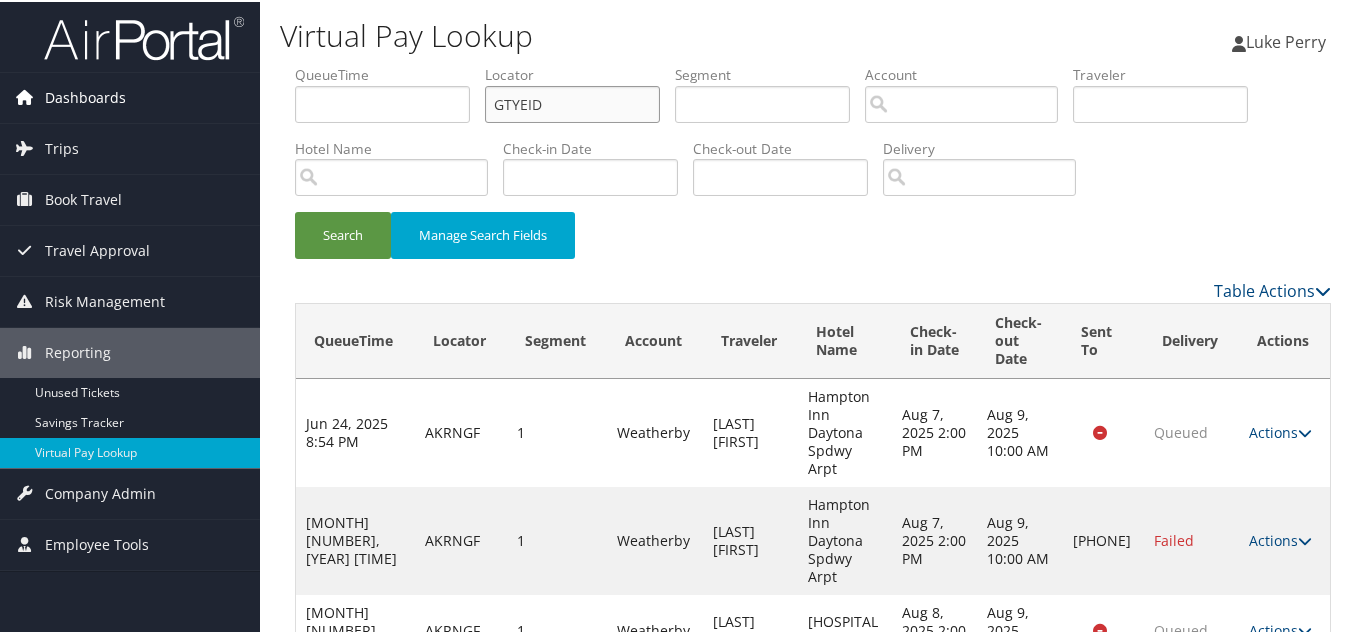 click on "Search" at bounding box center (343, 233) 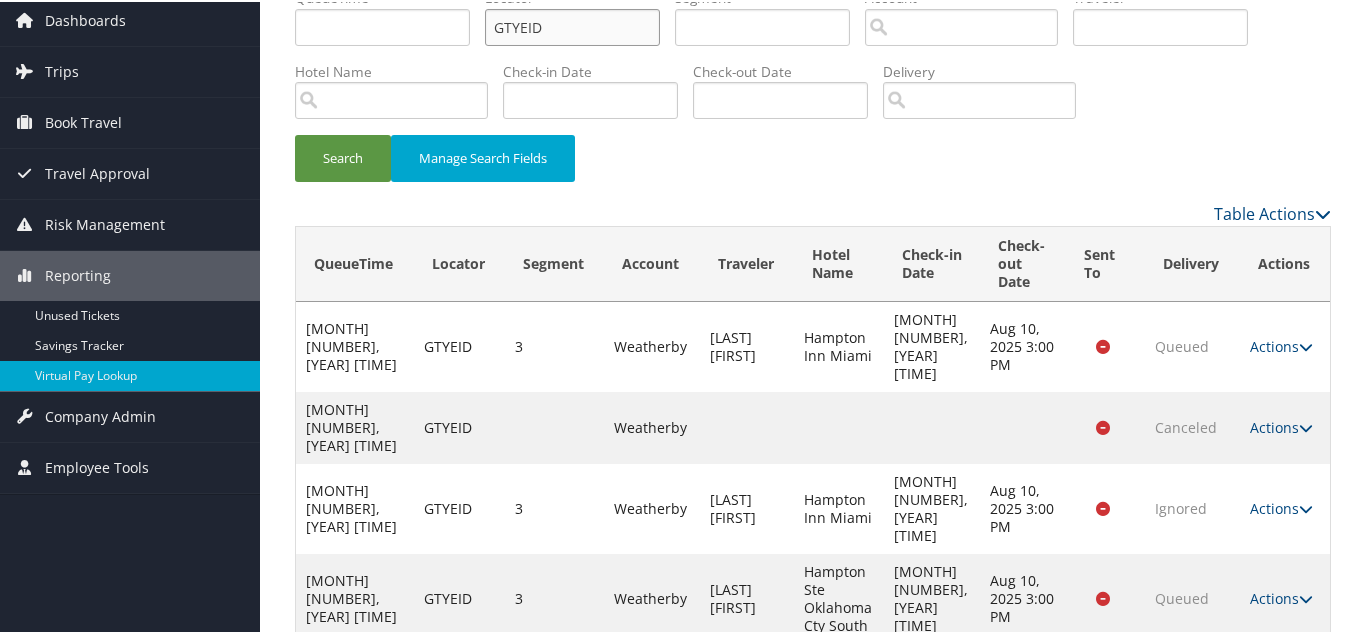 scroll, scrollTop: 157, scrollLeft: 0, axis: vertical 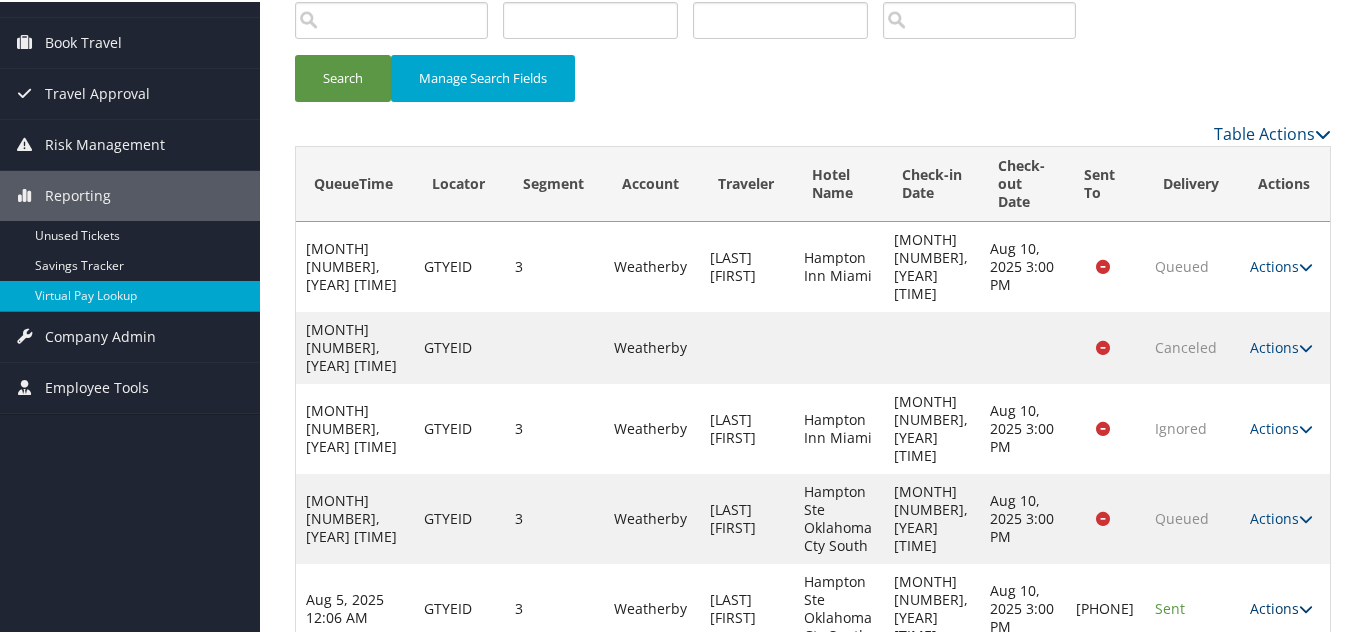click on "Actions" at bounding box center (1281, 606) 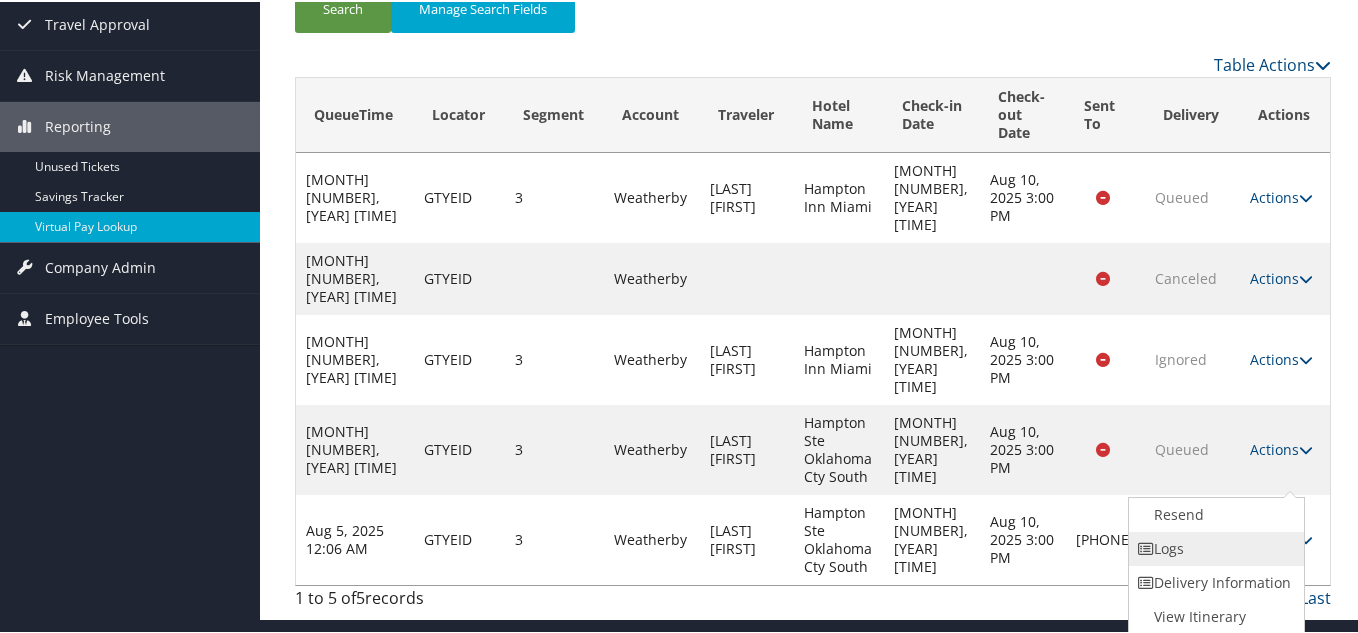 click on "Logs" at bounding box center [1214, 547] 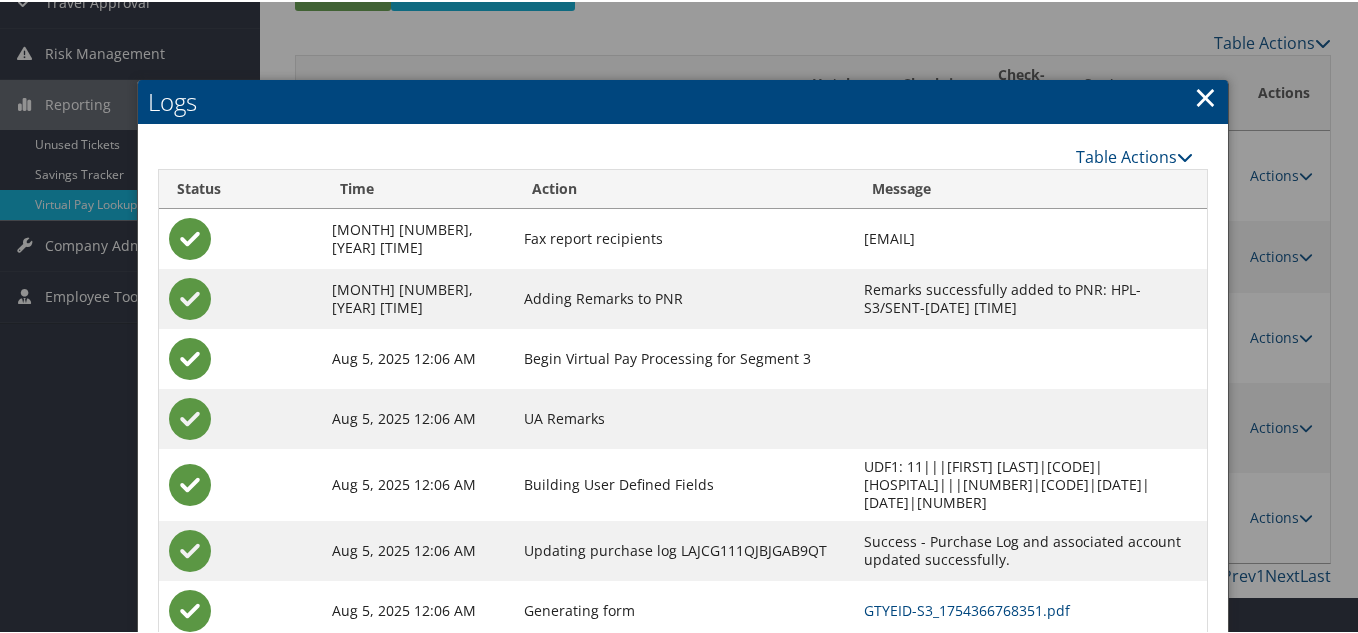 scroll, scrollTop: 406, scrollLeft: 0, axis: vertical 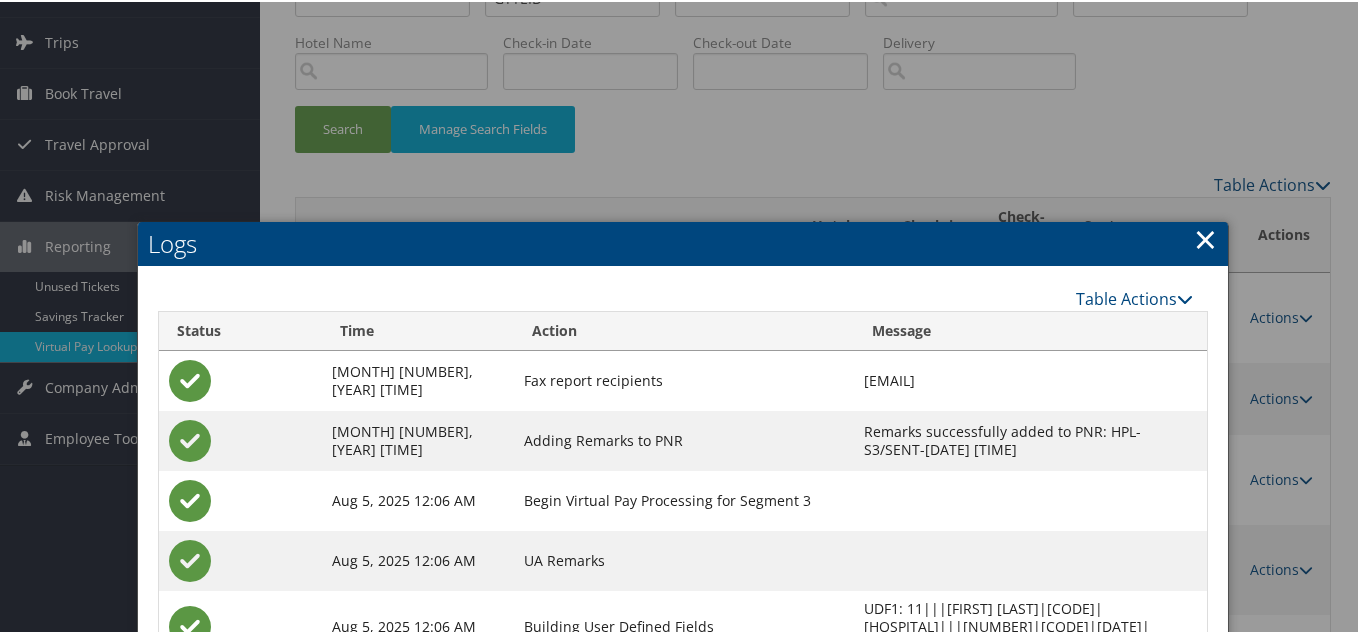 click on "×" at bounding box center [1205, 237] 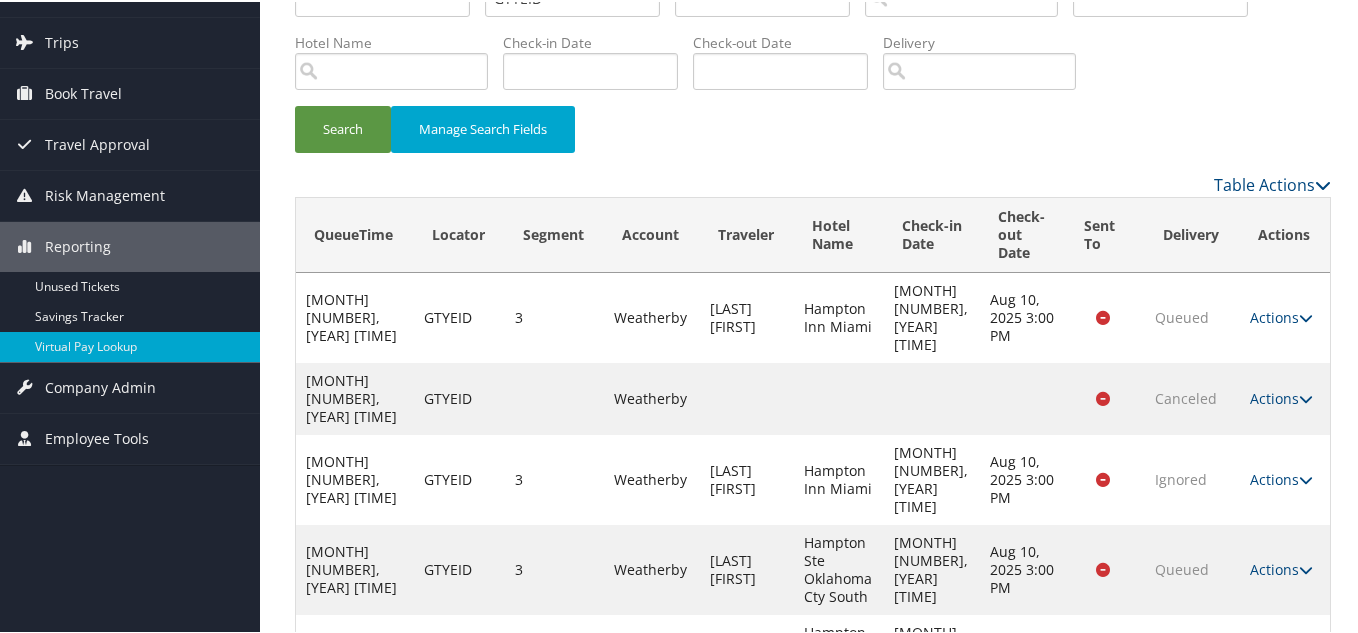 scroll, scrollTop: 0, scrollLeft: 0, axis: both 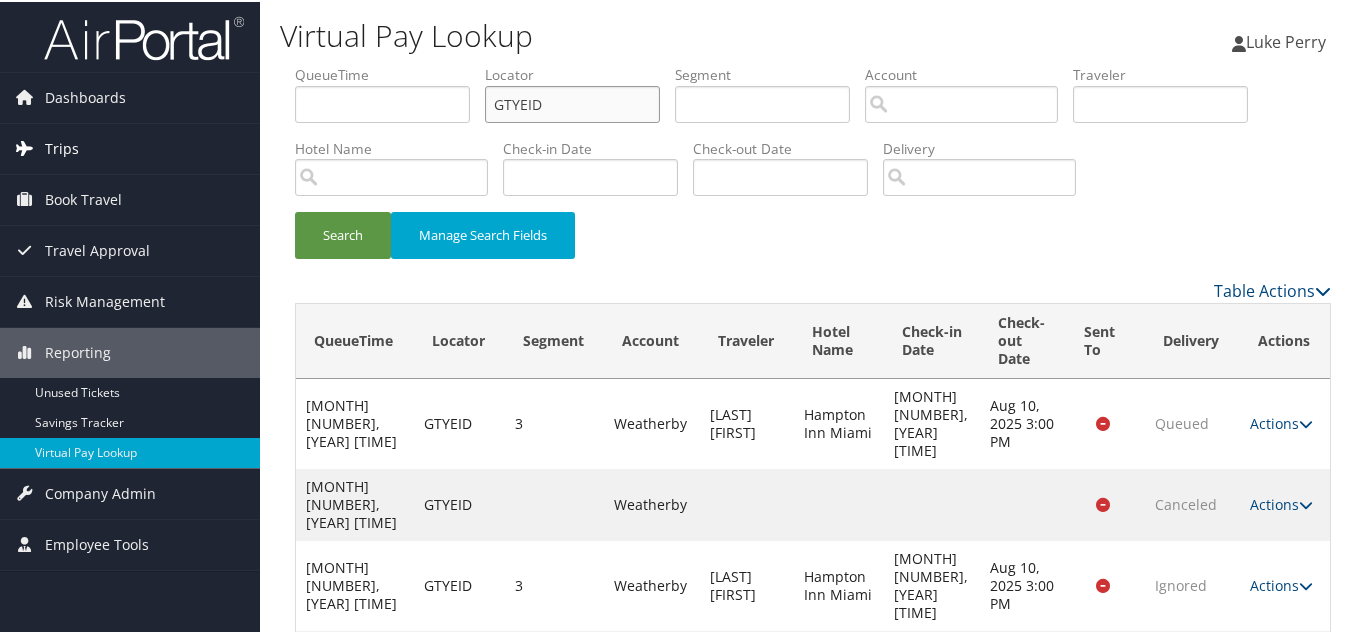 drag, startPoint x: 352, startPoint y: 131, endPoint x: 169, endPoint y: 136, distance: 183.0683 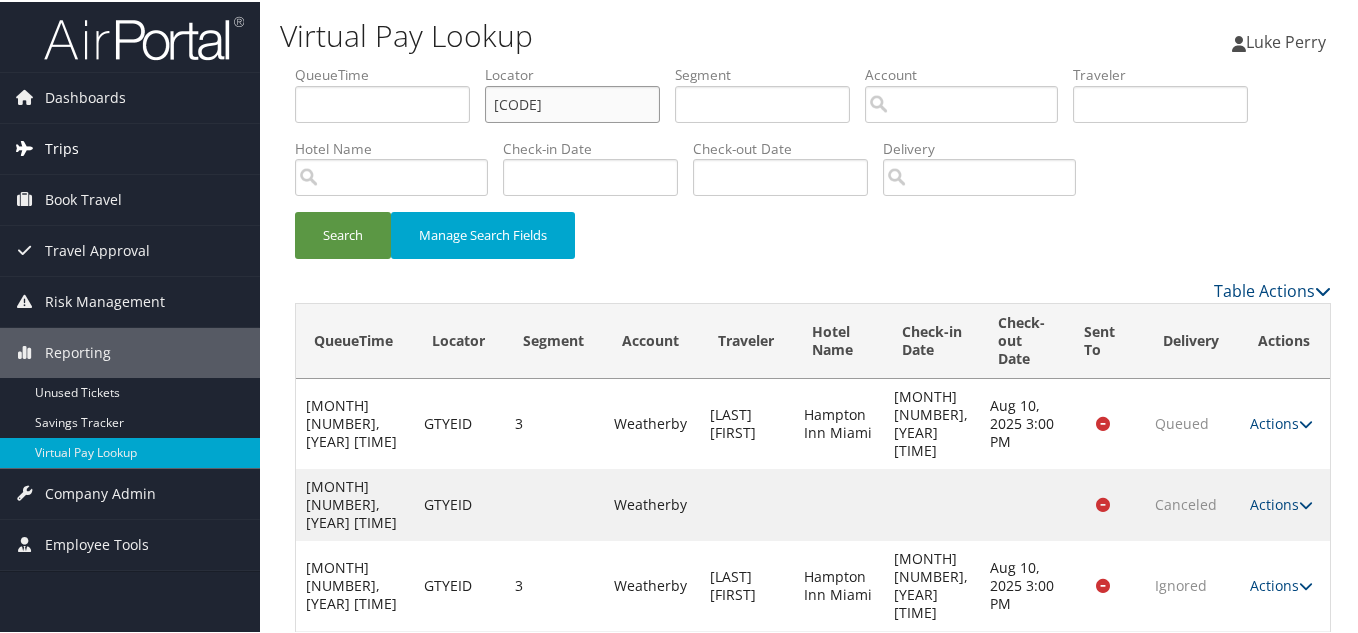 click on "Search" at bounding box center (343, 233) 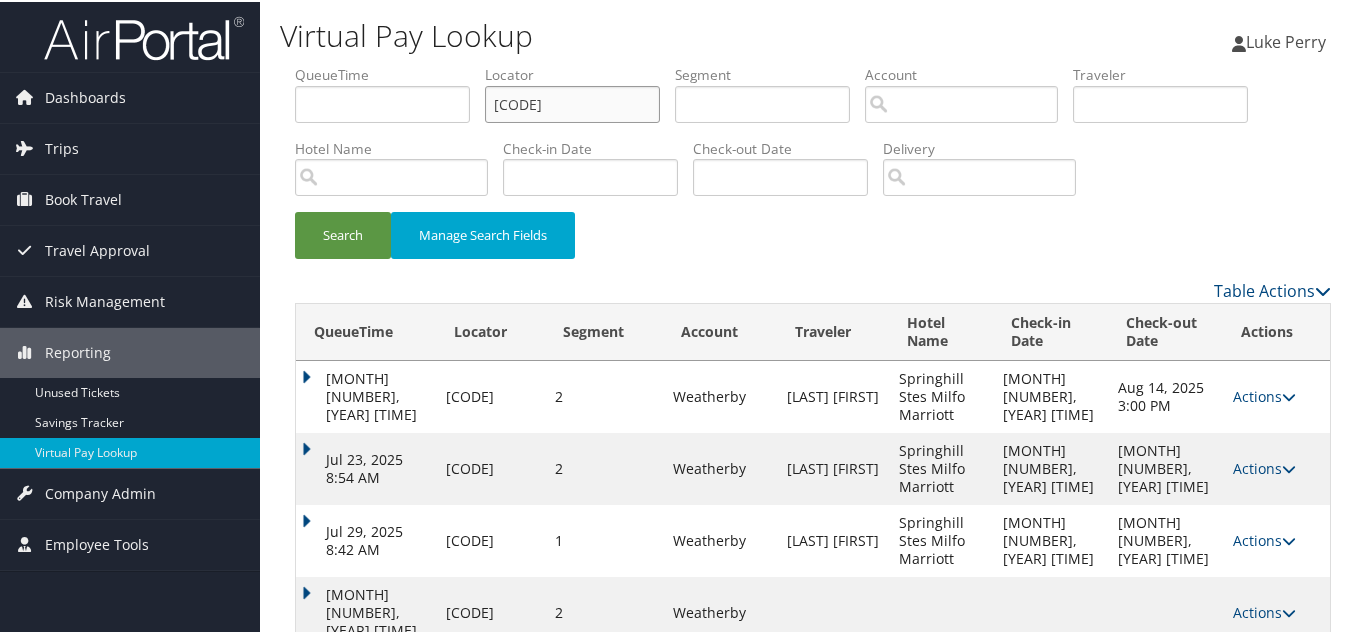 scroll, scrollTop: 247, scrollLeft: 0, axis: vertical 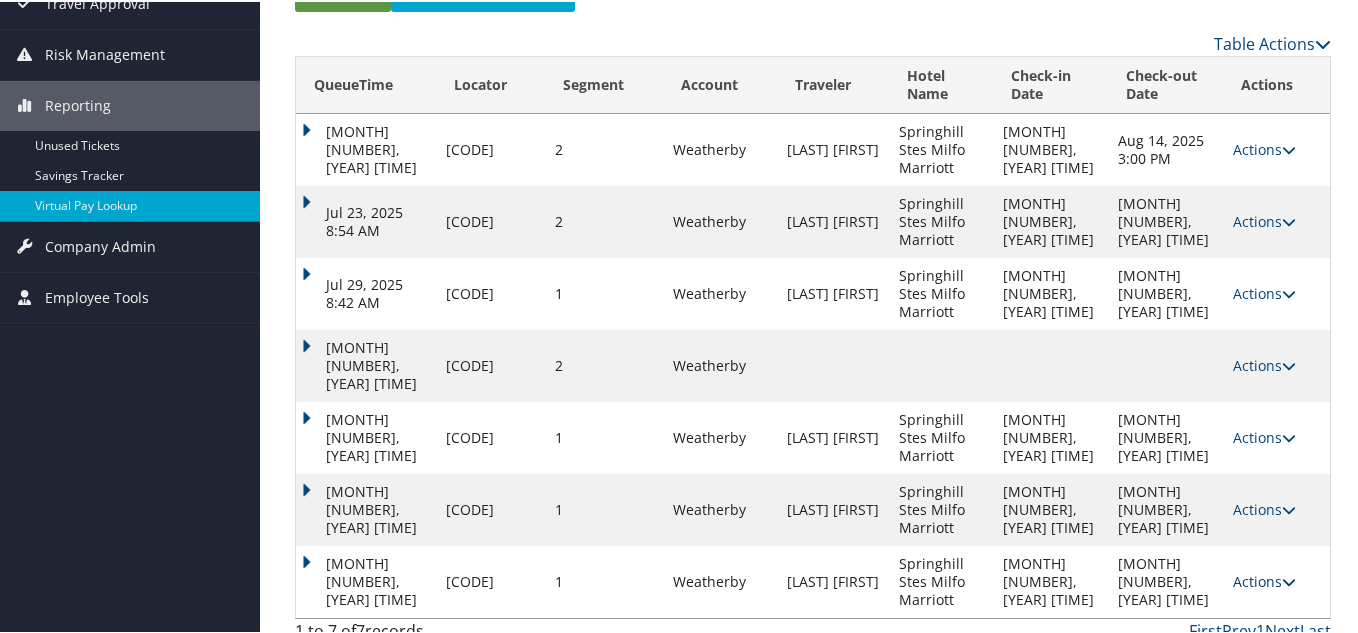 click on "Actions" at bounding box center [1264, 579] 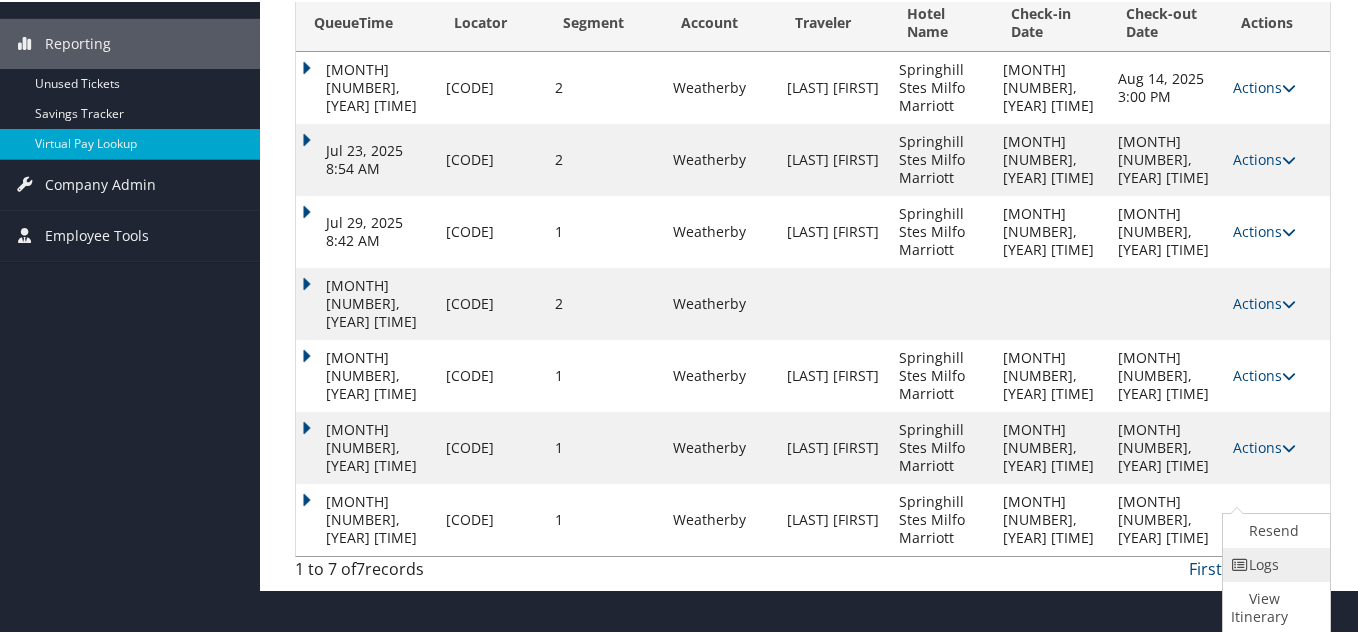 click on "Logs" at bounding box center (1274, 563) 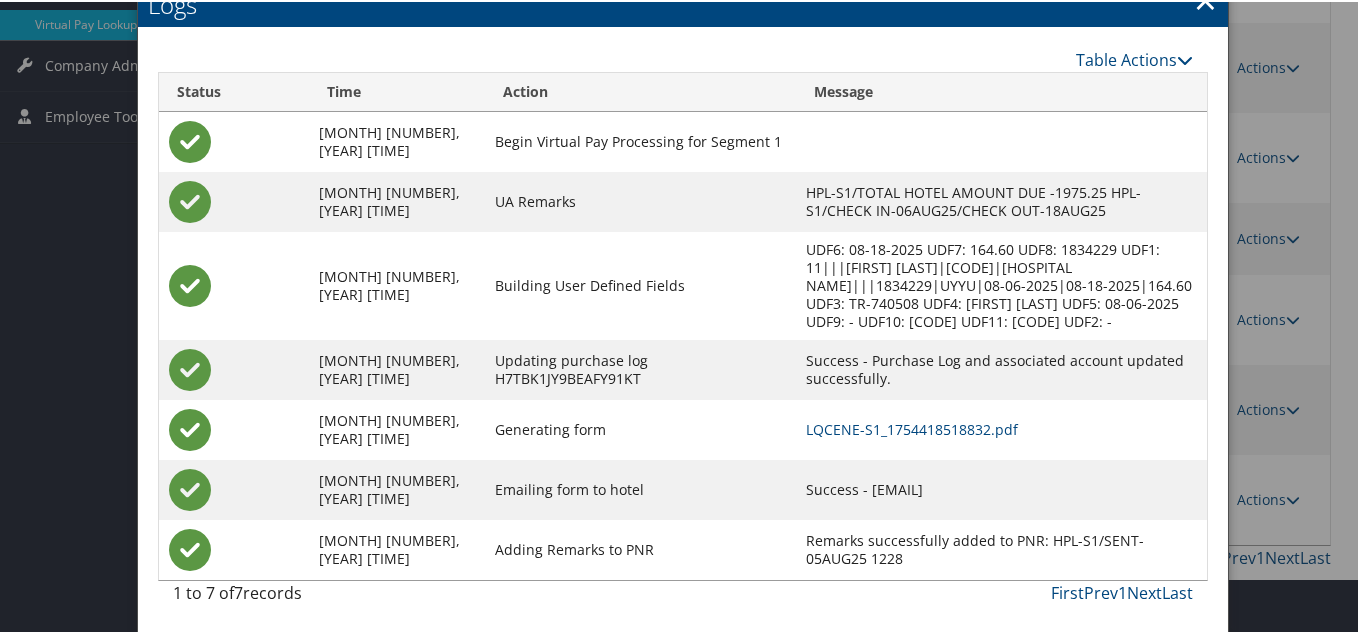 scroll, scrollTop: 429, scrollLeft: 0, axis: vertical 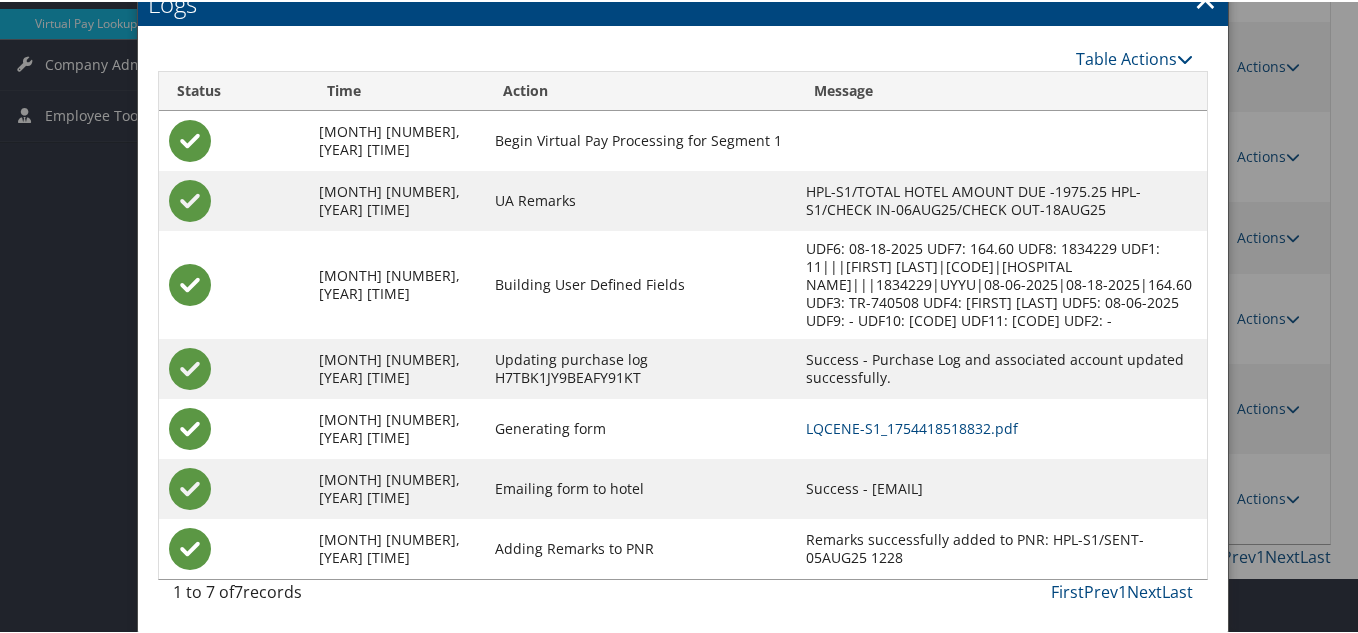 drag, startPoint x: 1049, startPoint y: 486, endPoint x: 725, endPoint y: 486, distance: 324 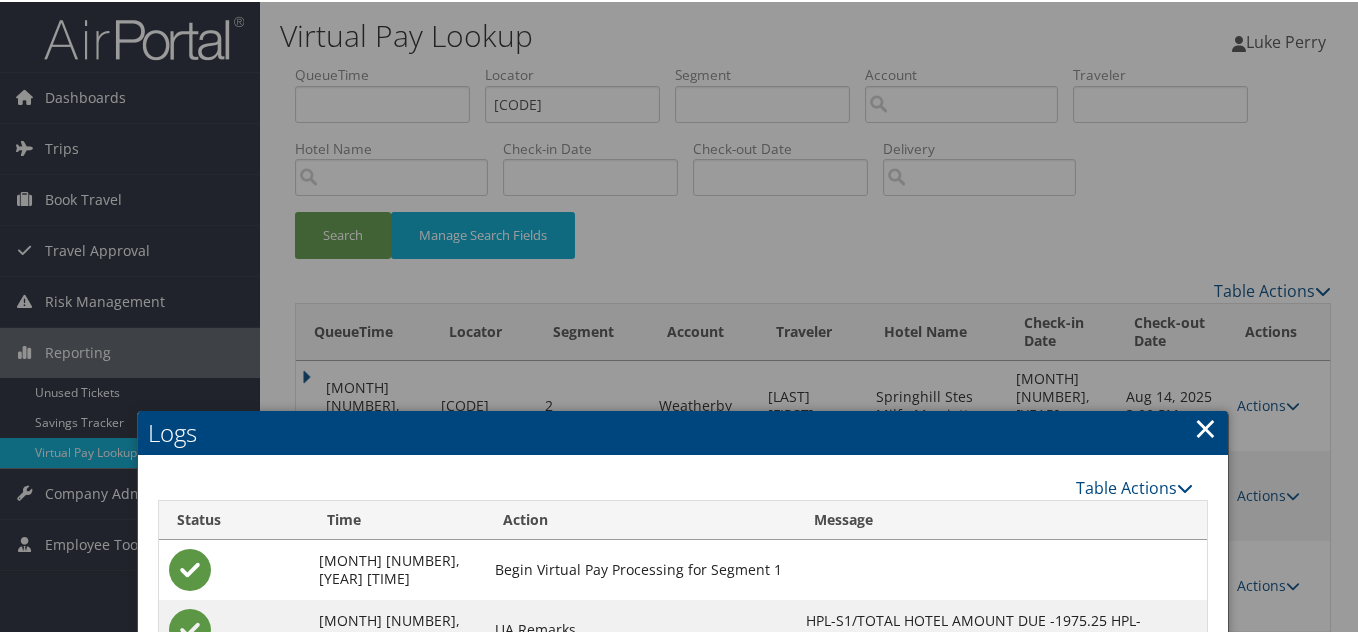 click on "×" at bounding box center (1205, 426) 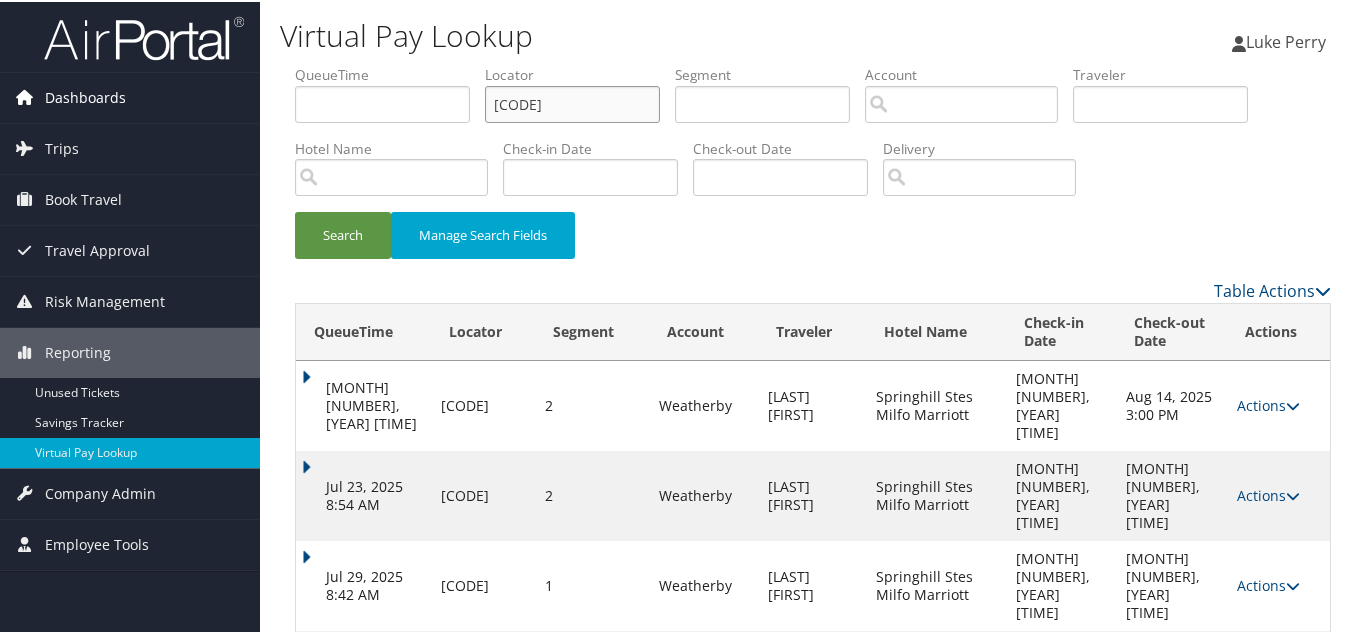 drag, startPoint x: 475, startPoint y: 106, endPoint x: 64, endPoint y: 105, distance: 411.00122 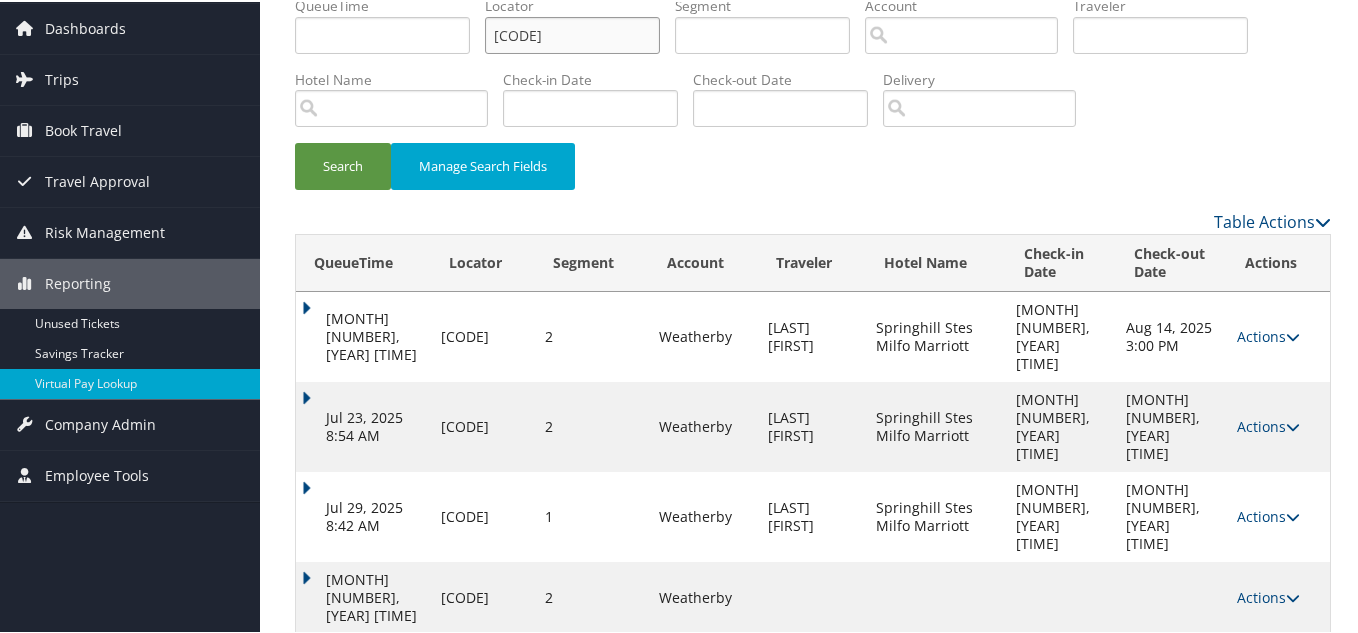 scroll, scrollTop: 139, scrollLeft: 0, axis: vertical 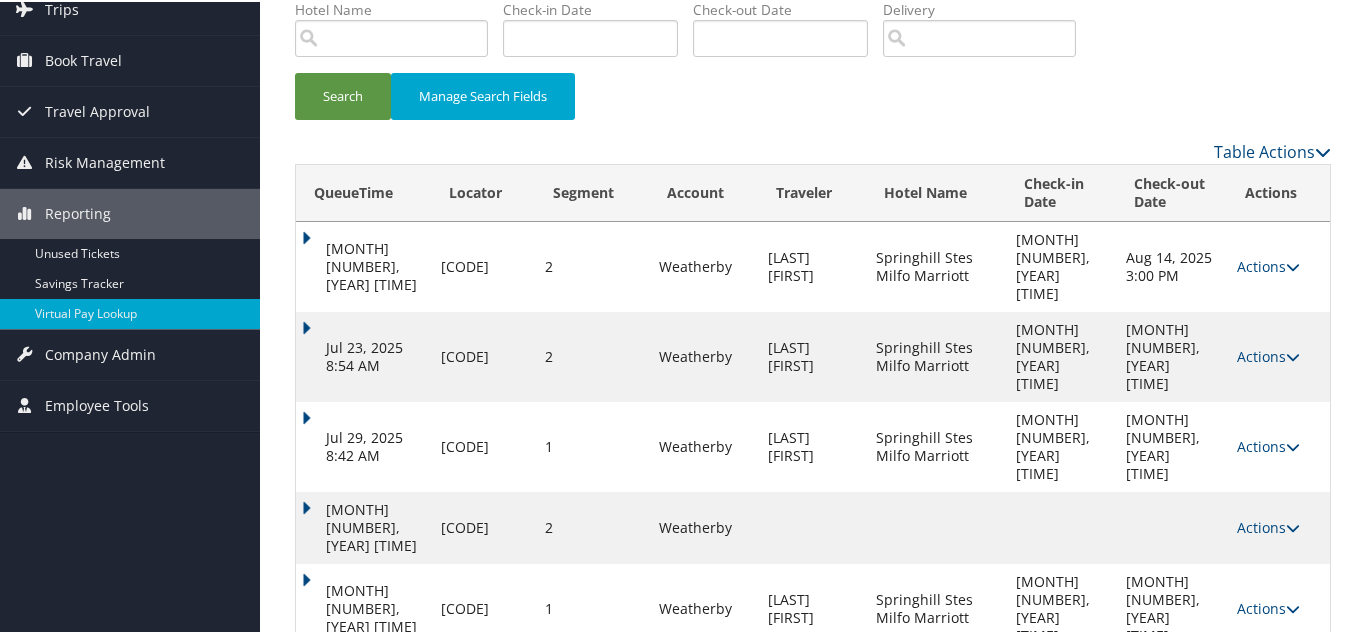 click at bounding box center [1293, 787] 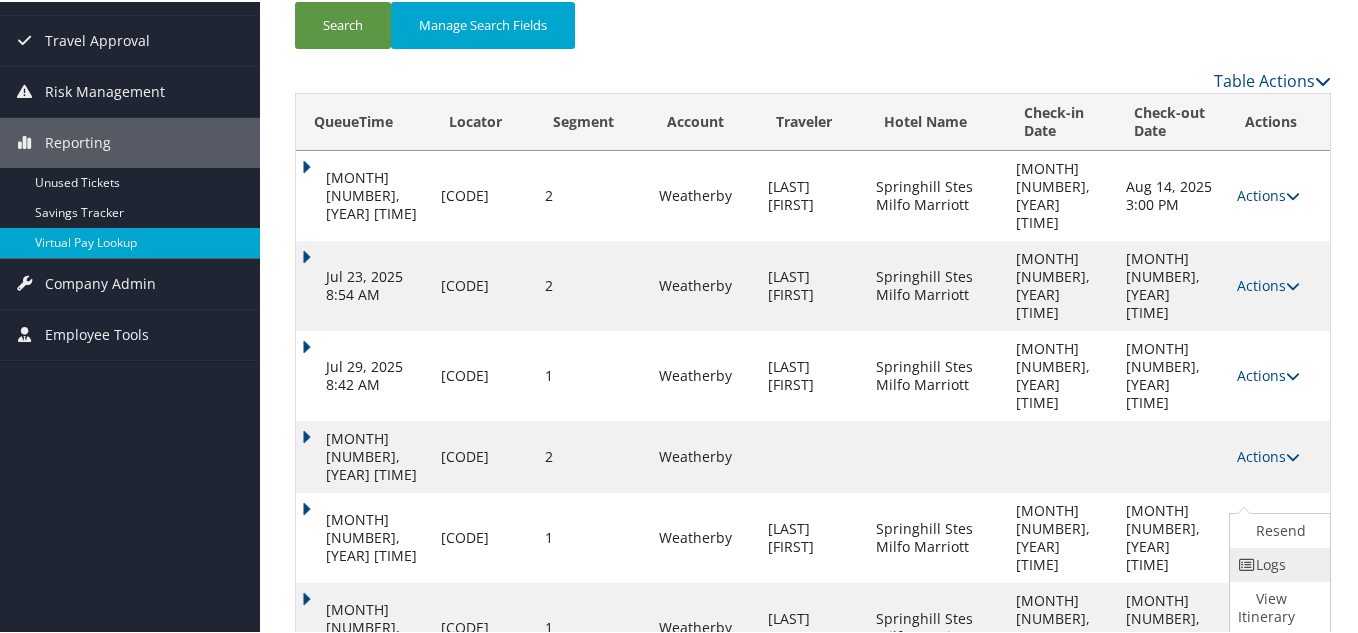click on "Logs" at bounding box center [1277, 563] 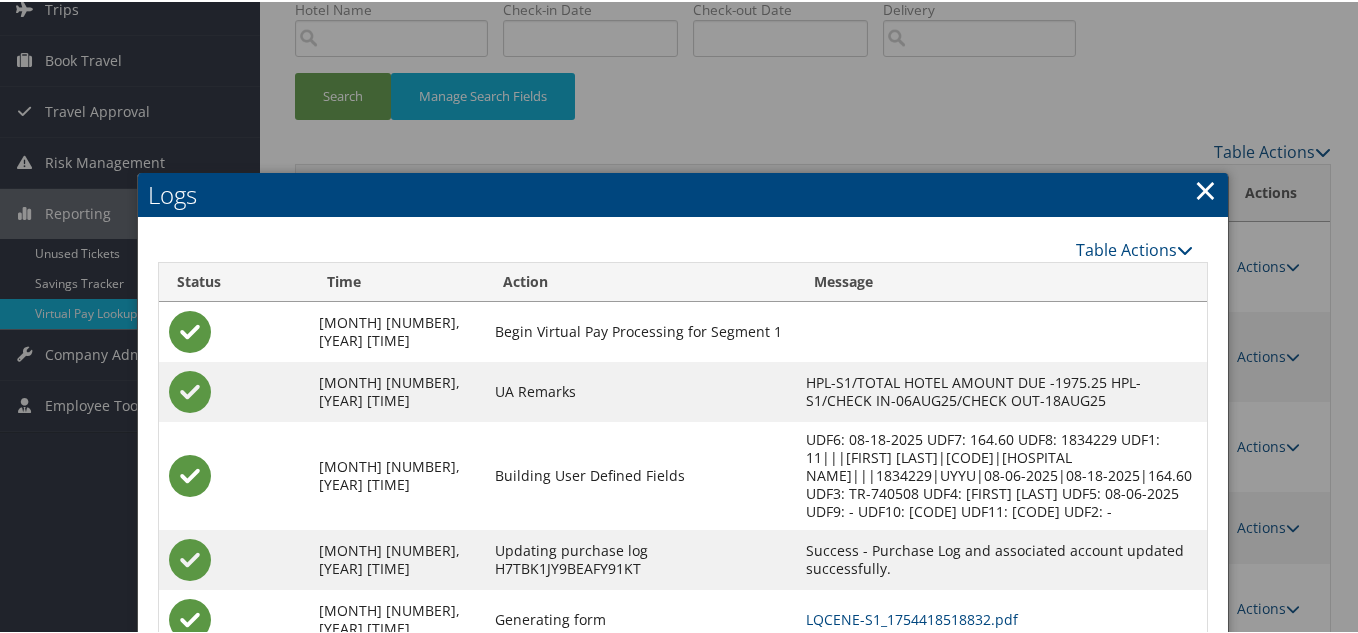 scroll, scrollTop: 330, scrollLeft: 0, axis: vertical 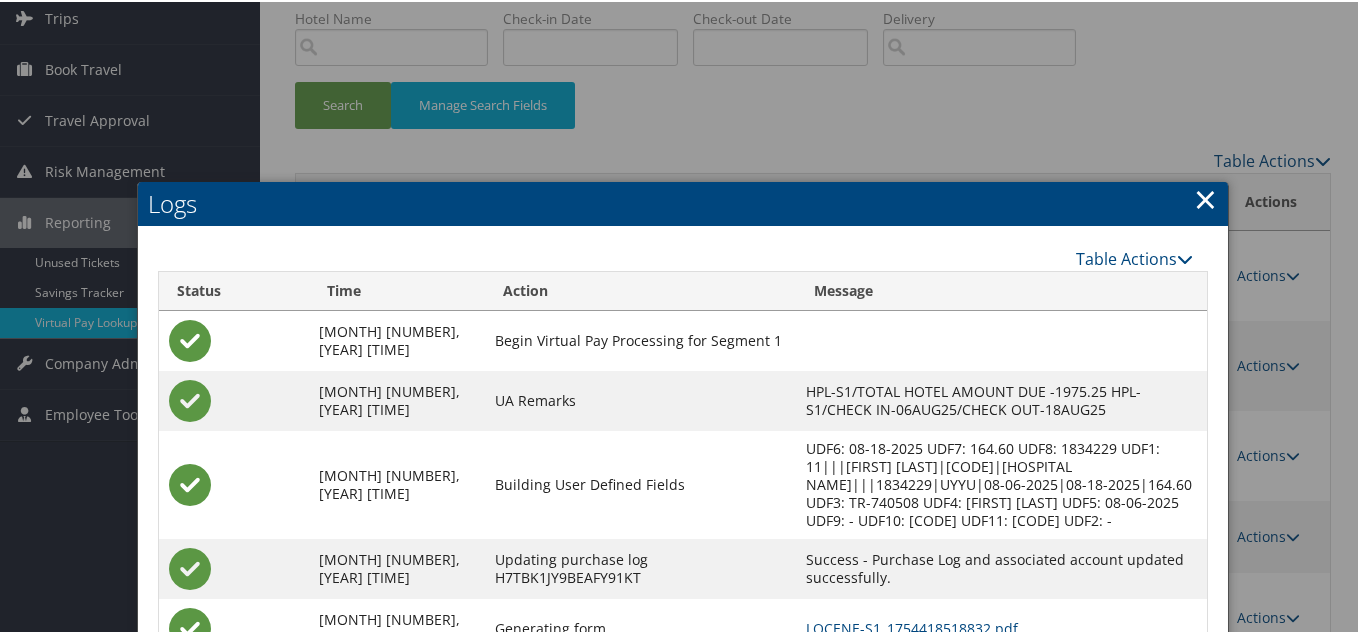 click on "×" at bounding box center [1205, 197] 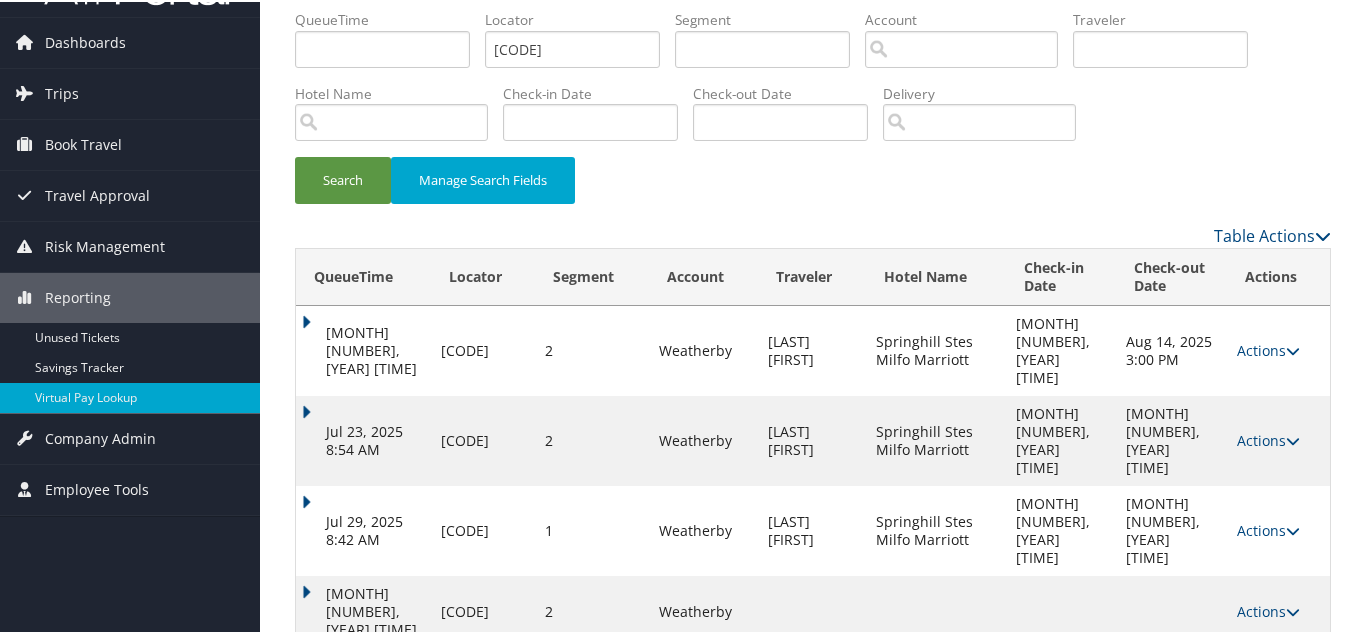 scroll, scrollTop: 0, scrollLeft: 0, axis: both 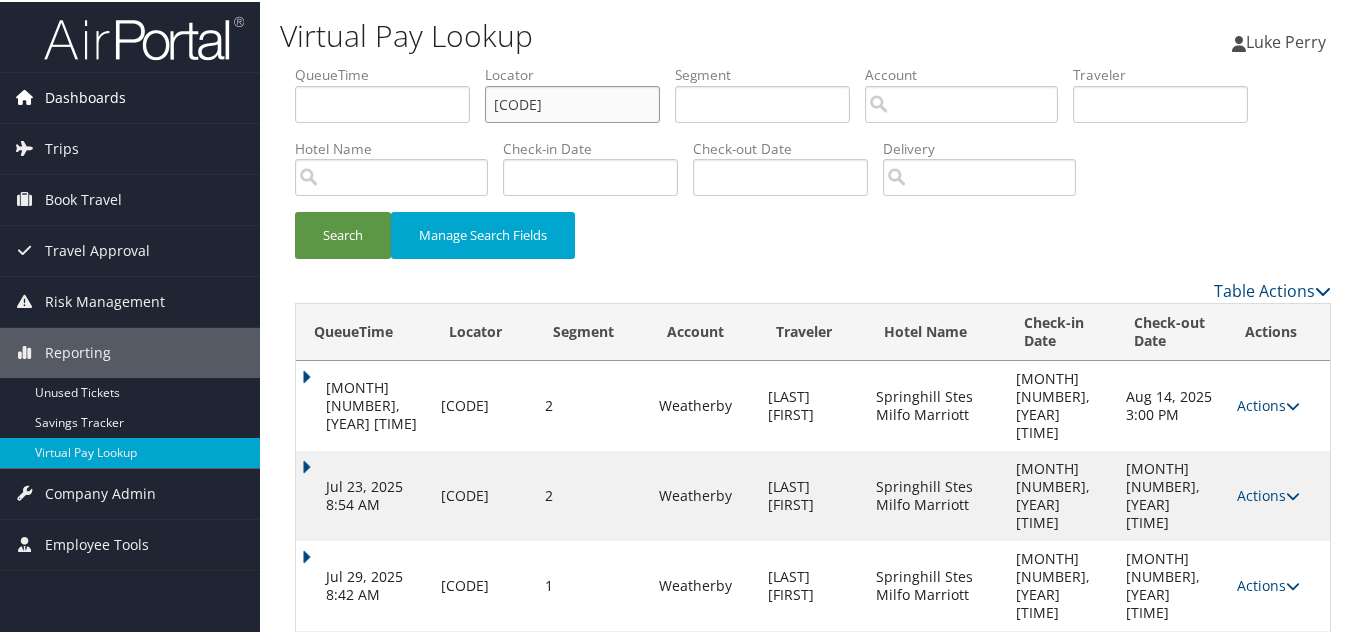 drag, startPoint x: 565, startPoint y: 95, endPoint x: 120, endPoint y: 119, distance: 445.64673 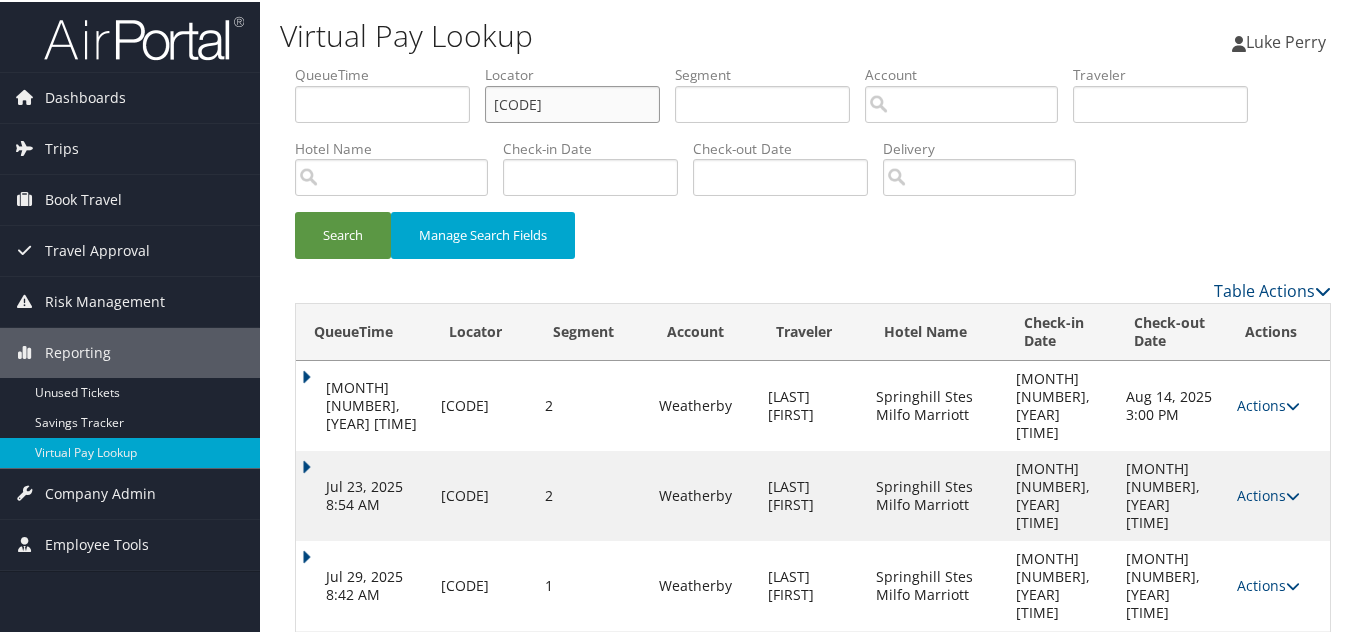 click on "Search" at bounding box center (343, 233) 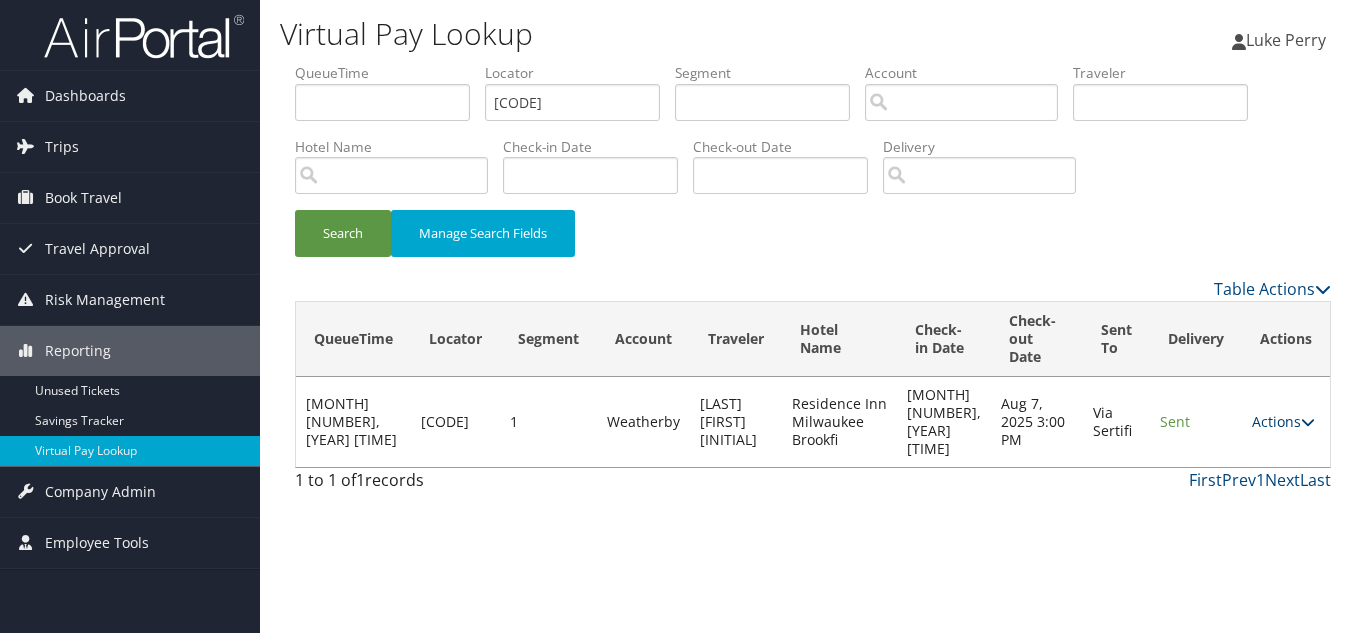 click on "Actions" at bounding box center (1283, 421) 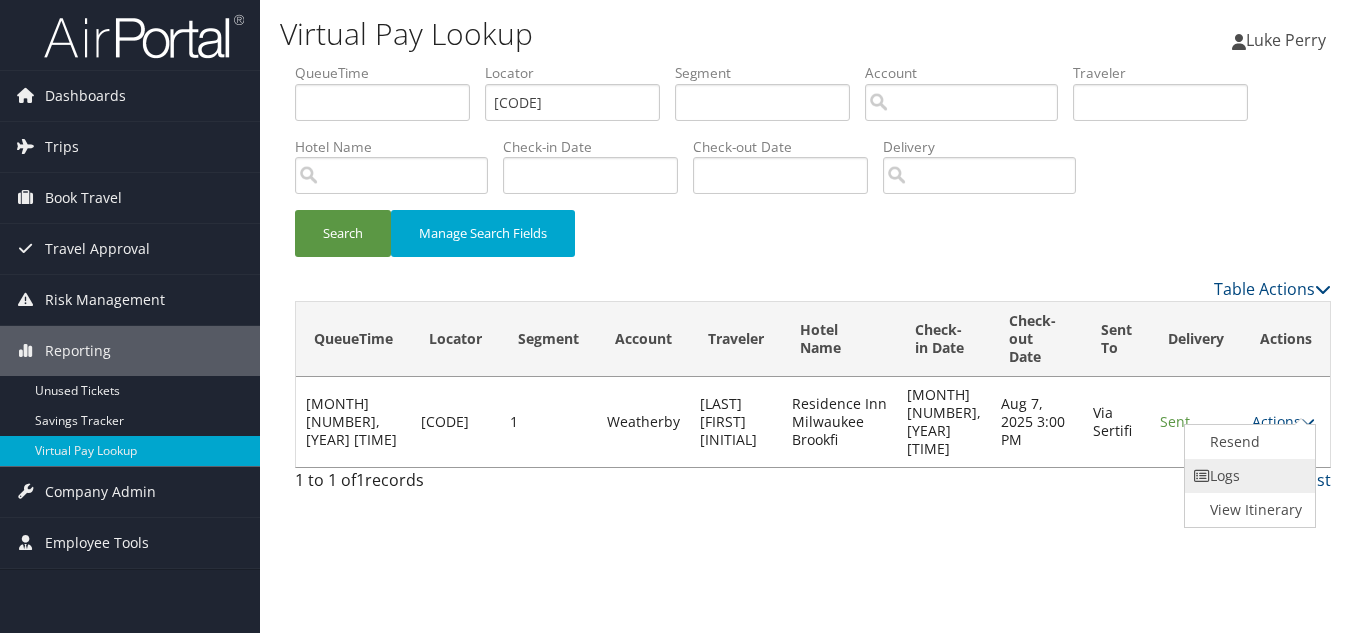 click on "Logs" at bounding box center (1248, 476) 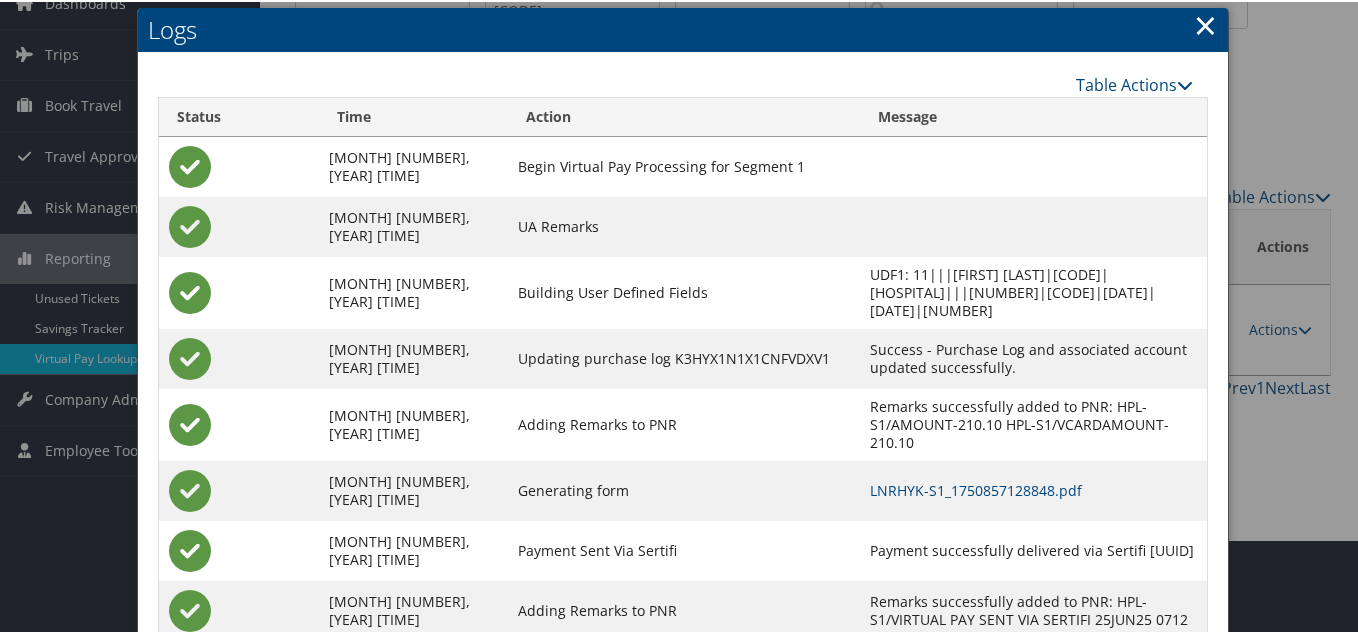 scroll, scrollTop: 180, scrollLeft: 0, axis: vertical 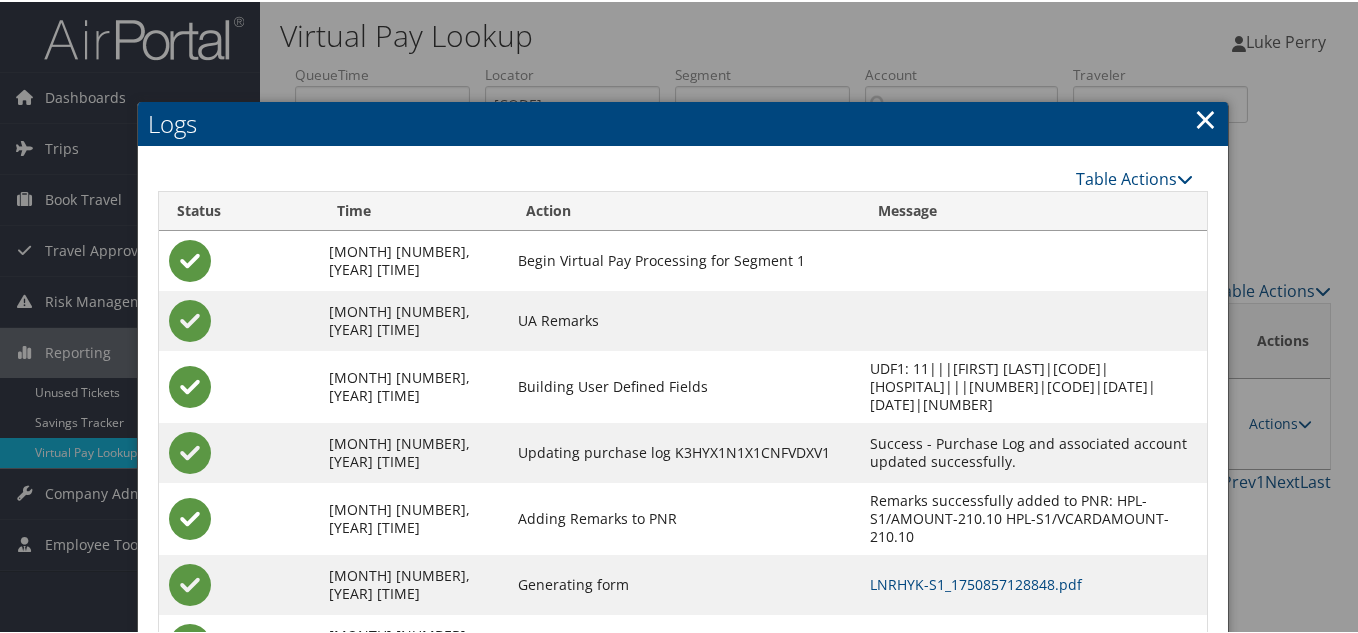 click on "×" at bounding box center [1205, 117] 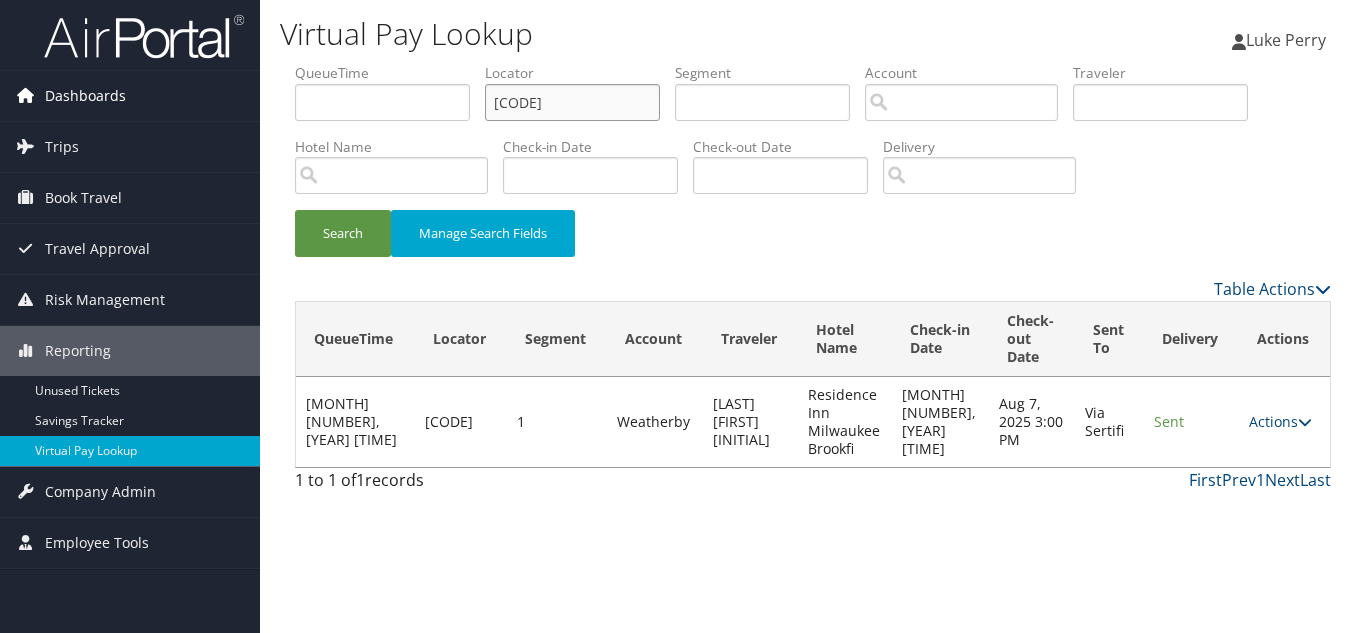 drag, startPoint x: 587, startPoint y: 99, endPoint x: 136, endPoint y: 79, distance: 451.44324 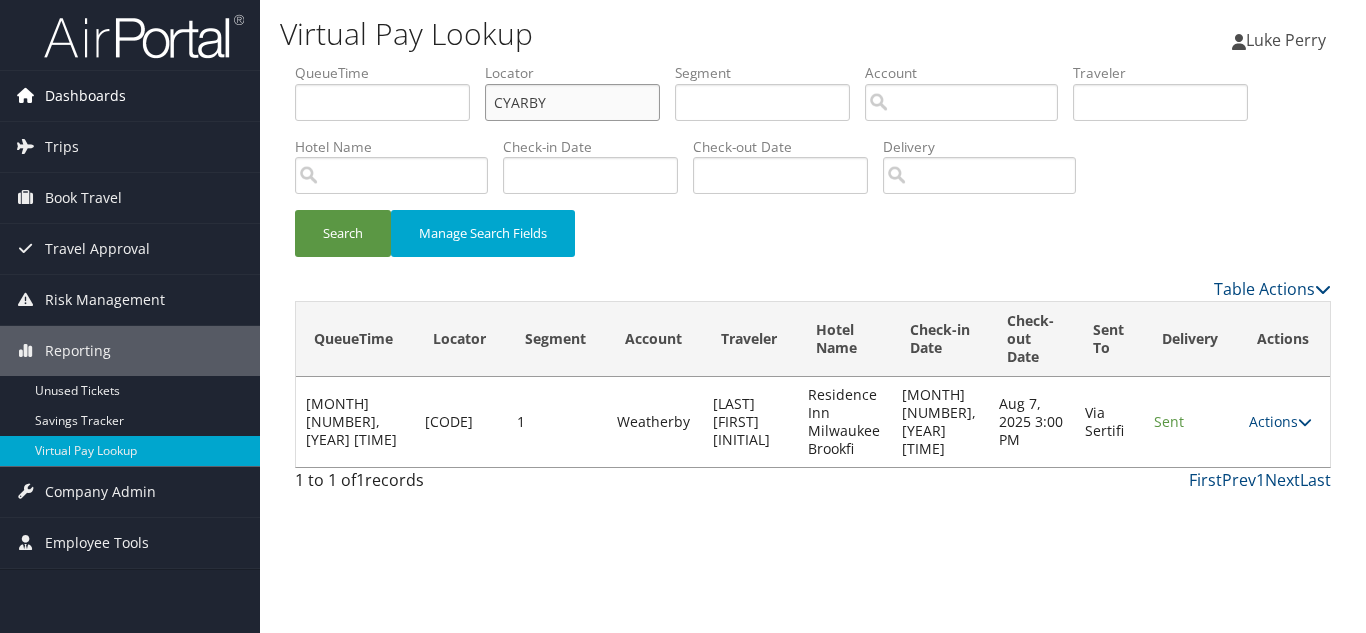 click on "Search" at bounding box center [343, 233] 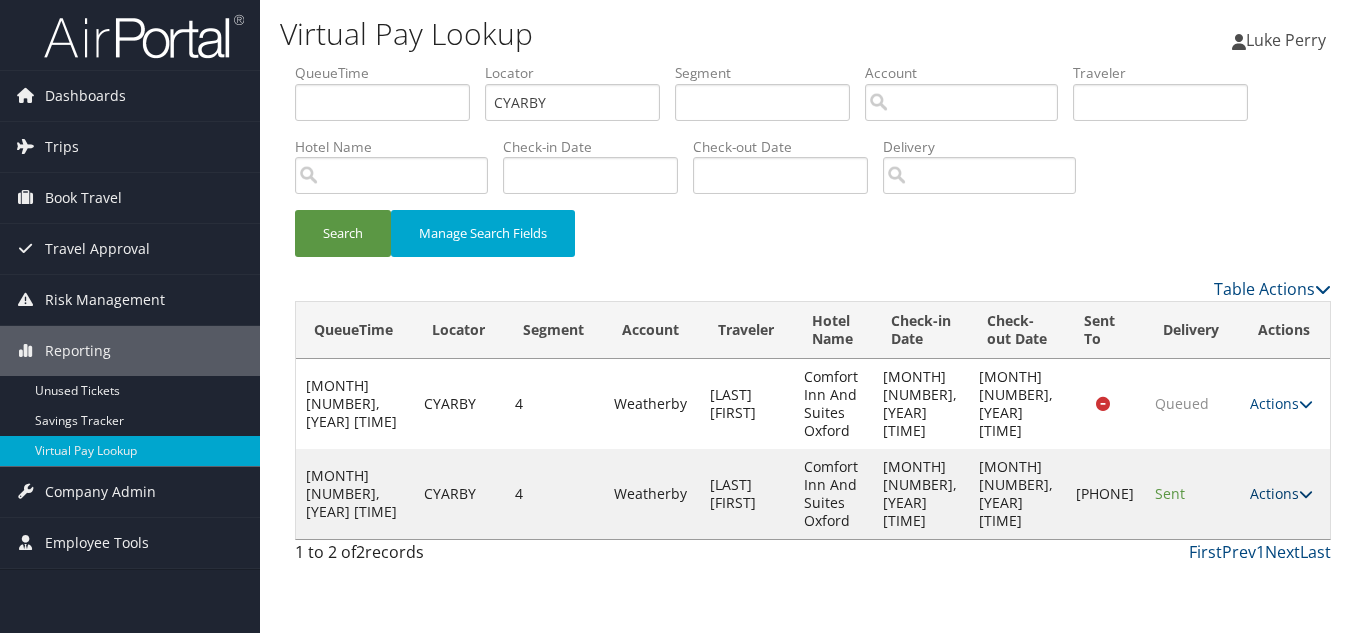 click on "Actions" at bounding box center (1281, 493) 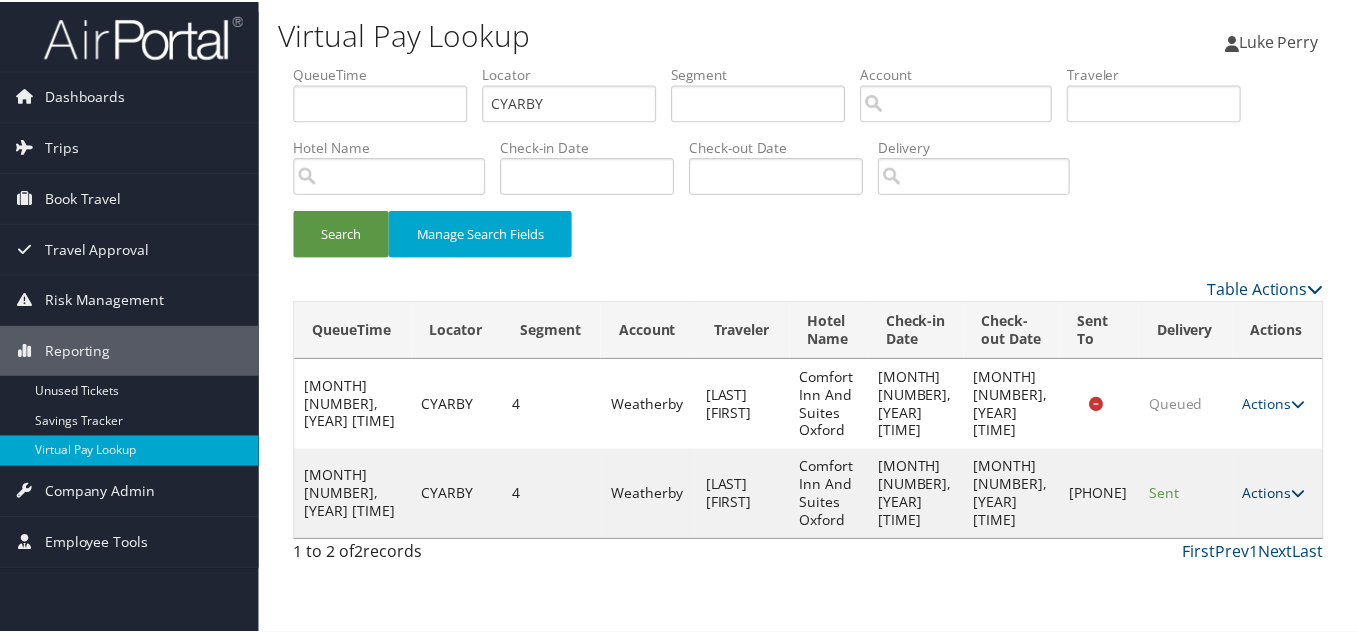 scroll, scrollTop: 28, scrollLeft: 0, axis: vertical 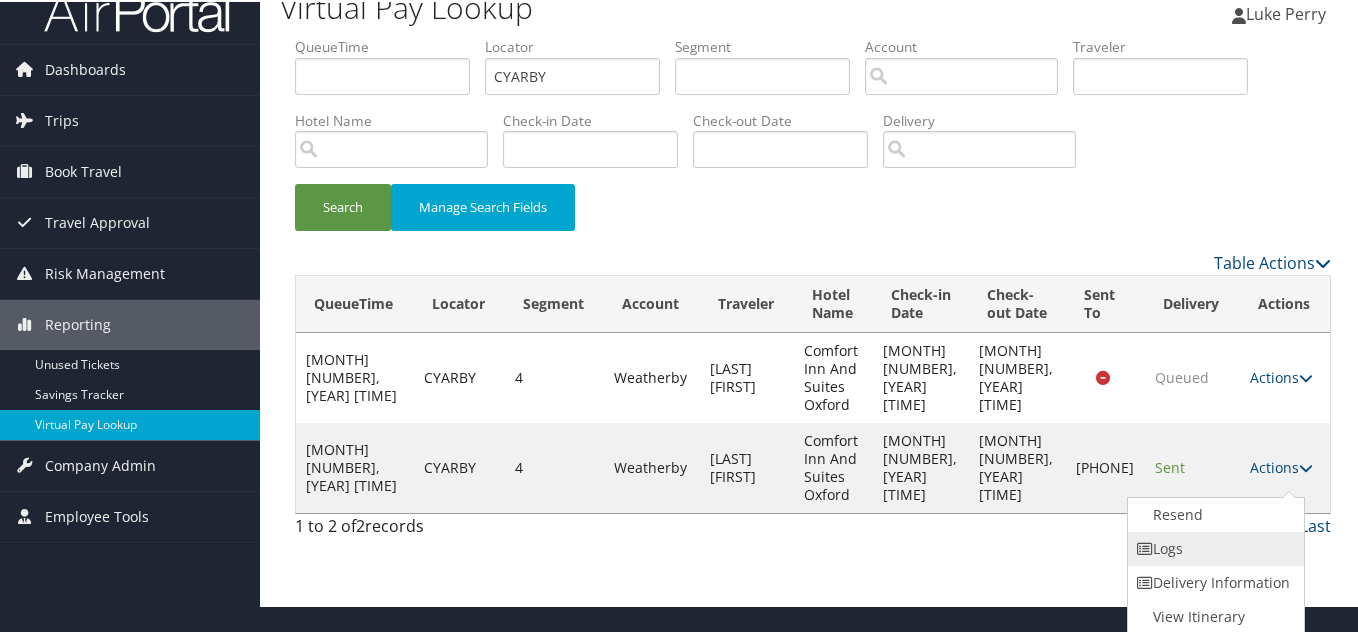 click on "Logs" at bounding box center [1213, 547] 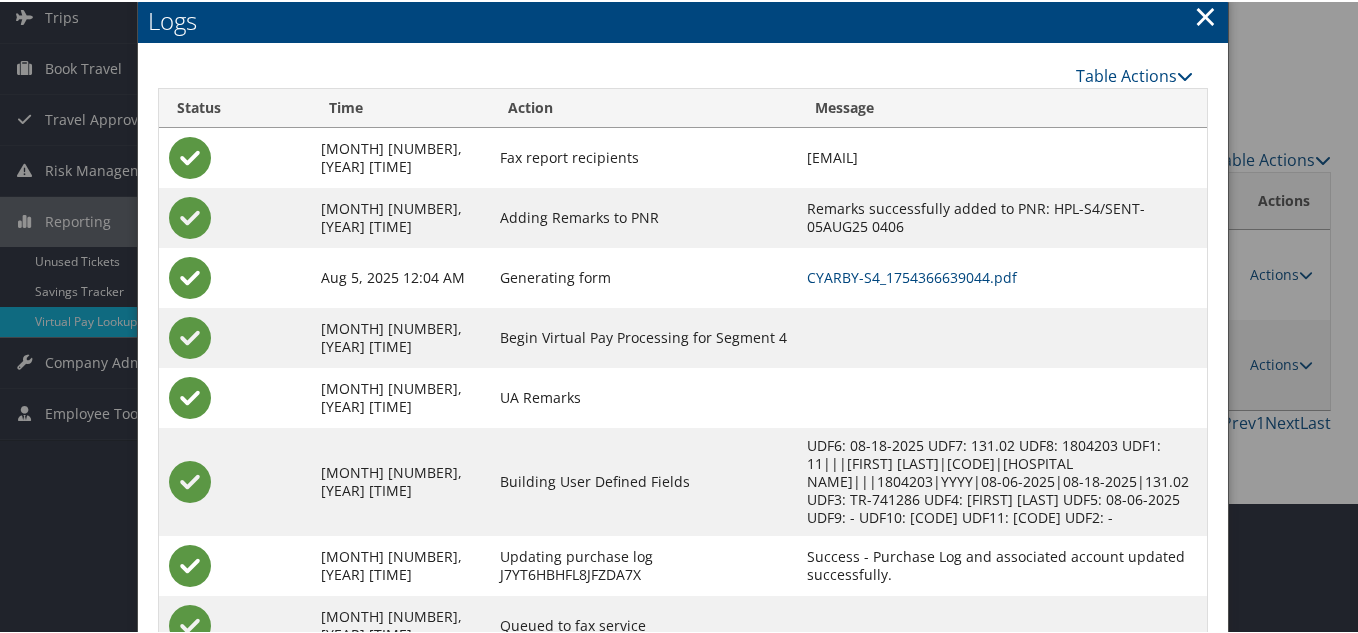scroll, scrollTop: 190, scrollLeft: 0, axis: vertical 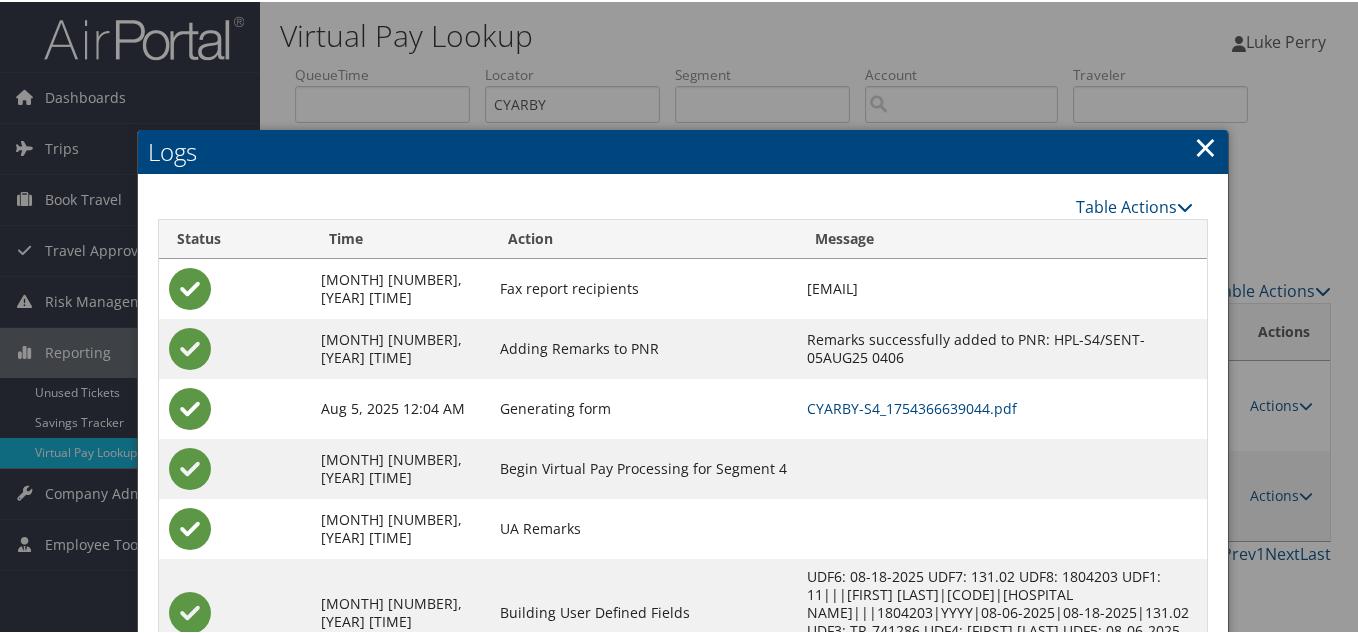 drag, startPoint x: 1201, startPoint y: 153, endPoint x: 878, endPoint y: 186, distance: 324.6814 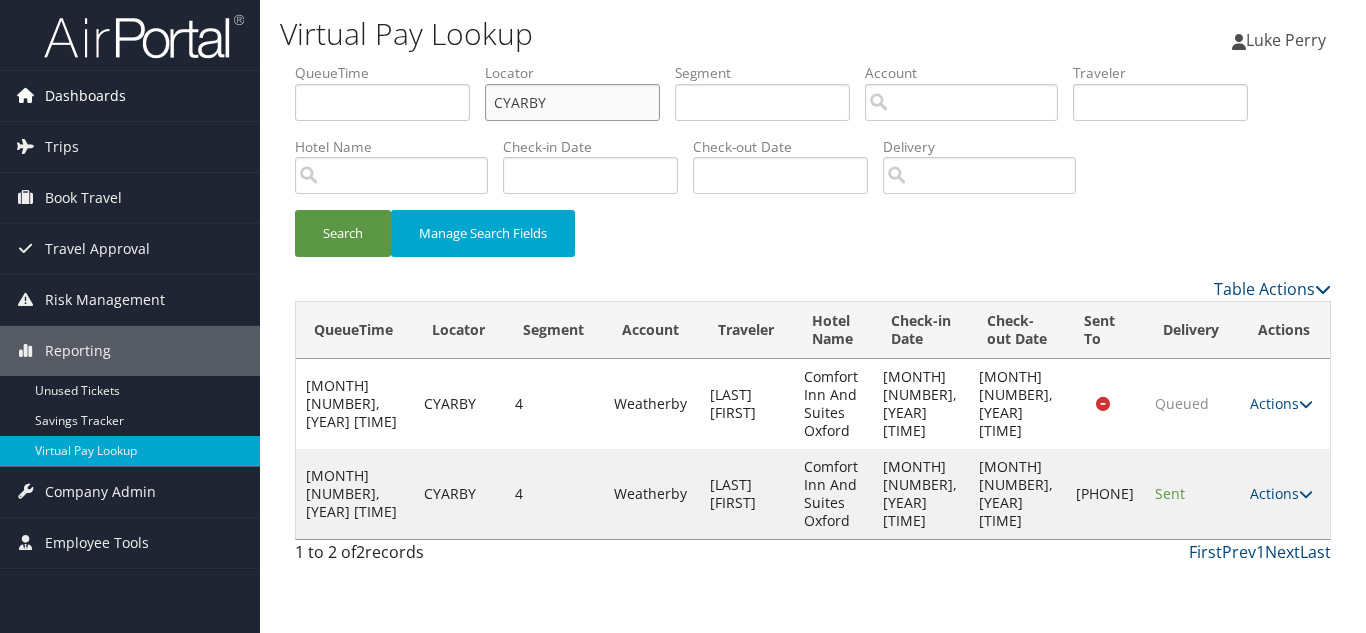 drag, startPoint x: 577, startPoint y: 107, endPoint x: 252, endPoint y: 105, distance: 325.00616 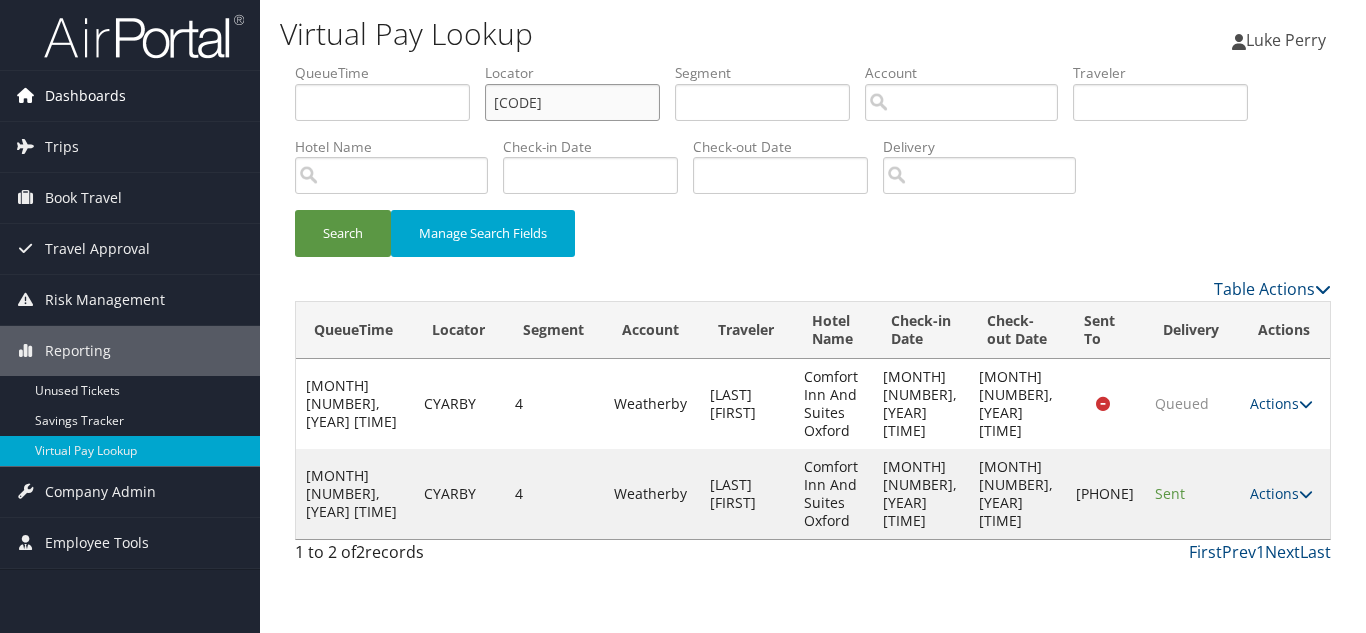 click on "Search" at bounding box center (343, 233) 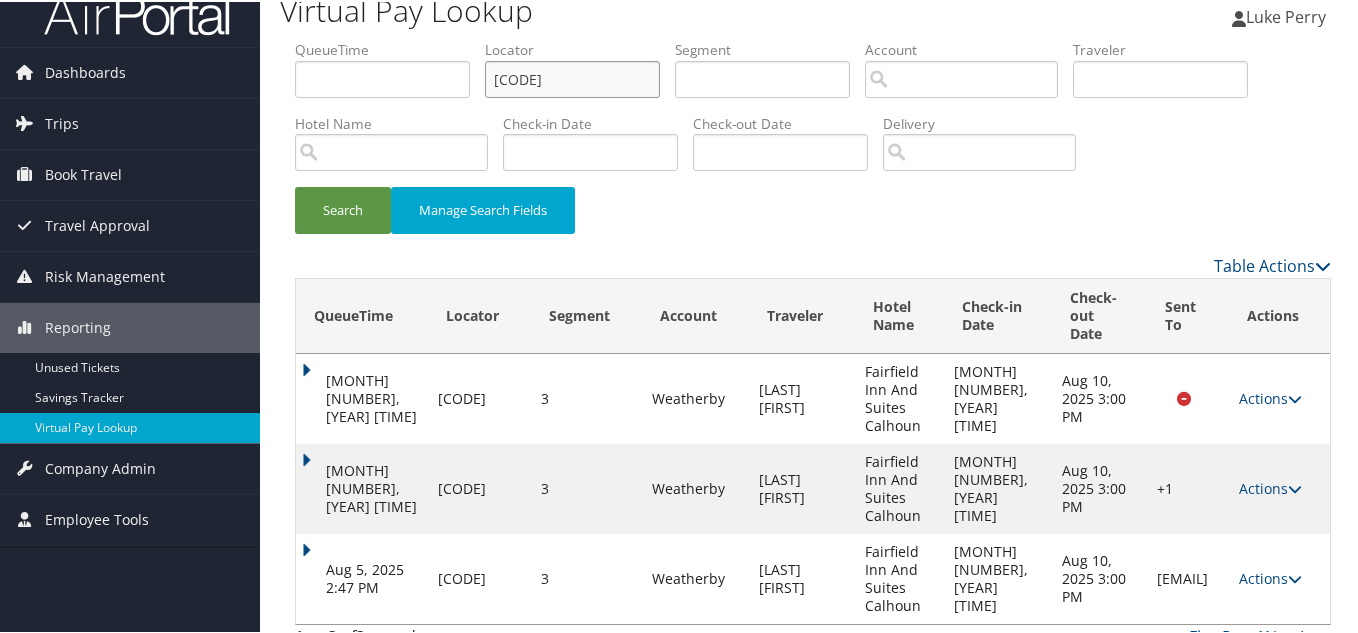 scroll, scrollTop: 49, scrollLeft: 0, axis: vertical 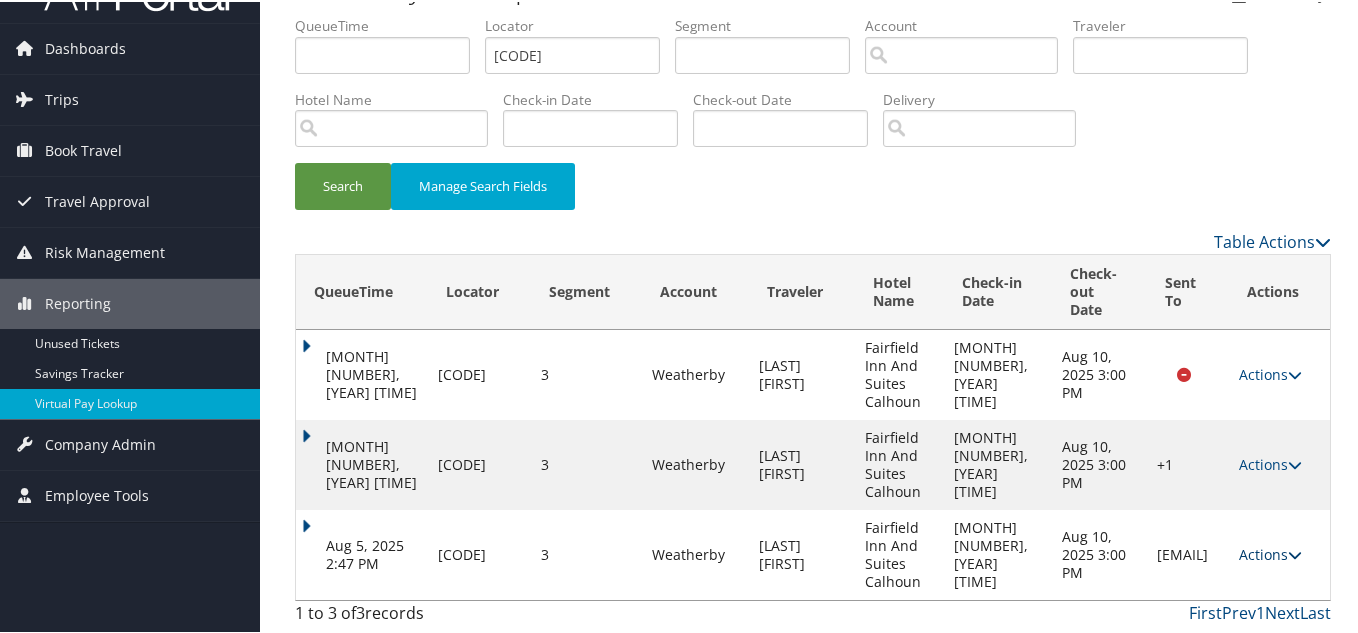 click at bounding box center [1295, 553] 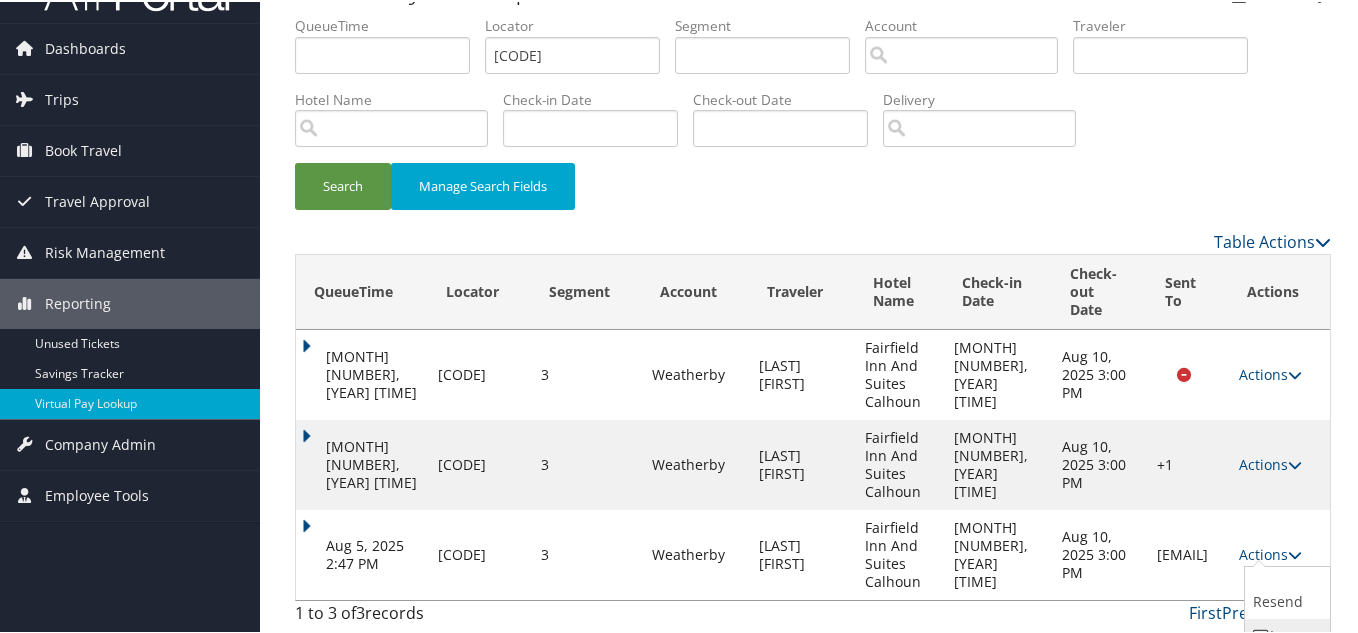 scroll, scrollTop: 120, scrollLeft: 0, axis: vertical 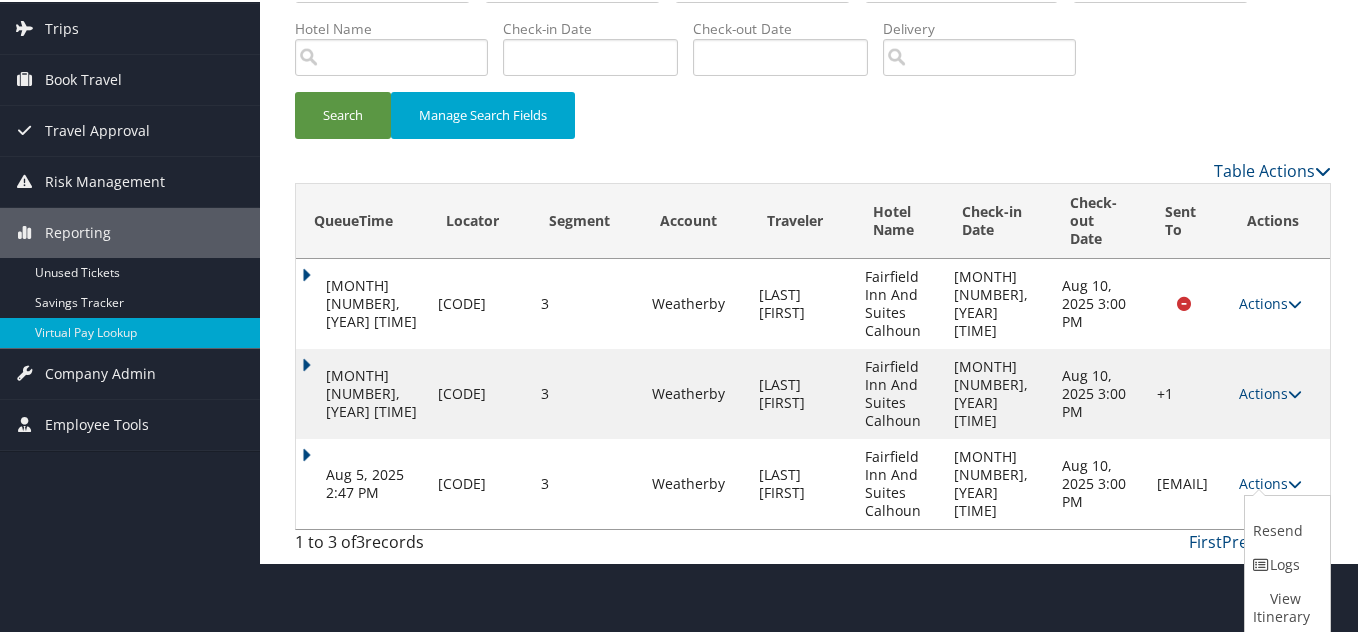 drag, startPoint x: 1281, startPoint y: 559, endPoint x: 1300, endPoint y: 560, distance: 19.026299 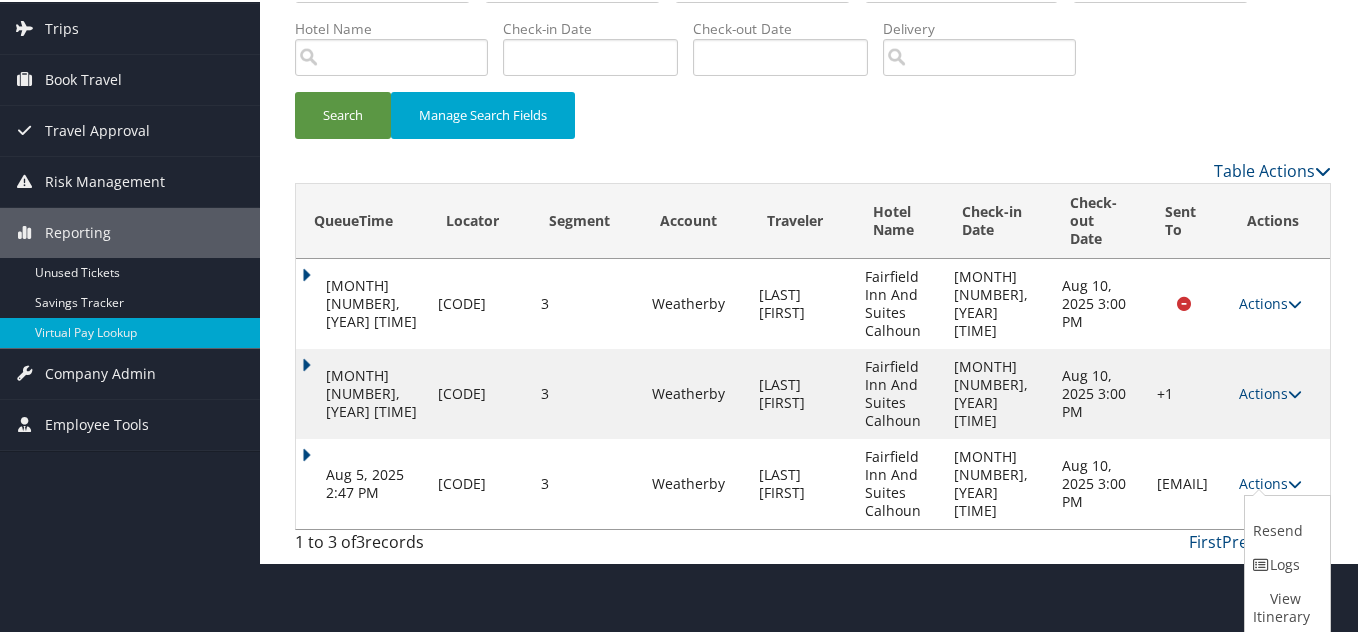click on "Logs" at bounding box center (1285, 563) 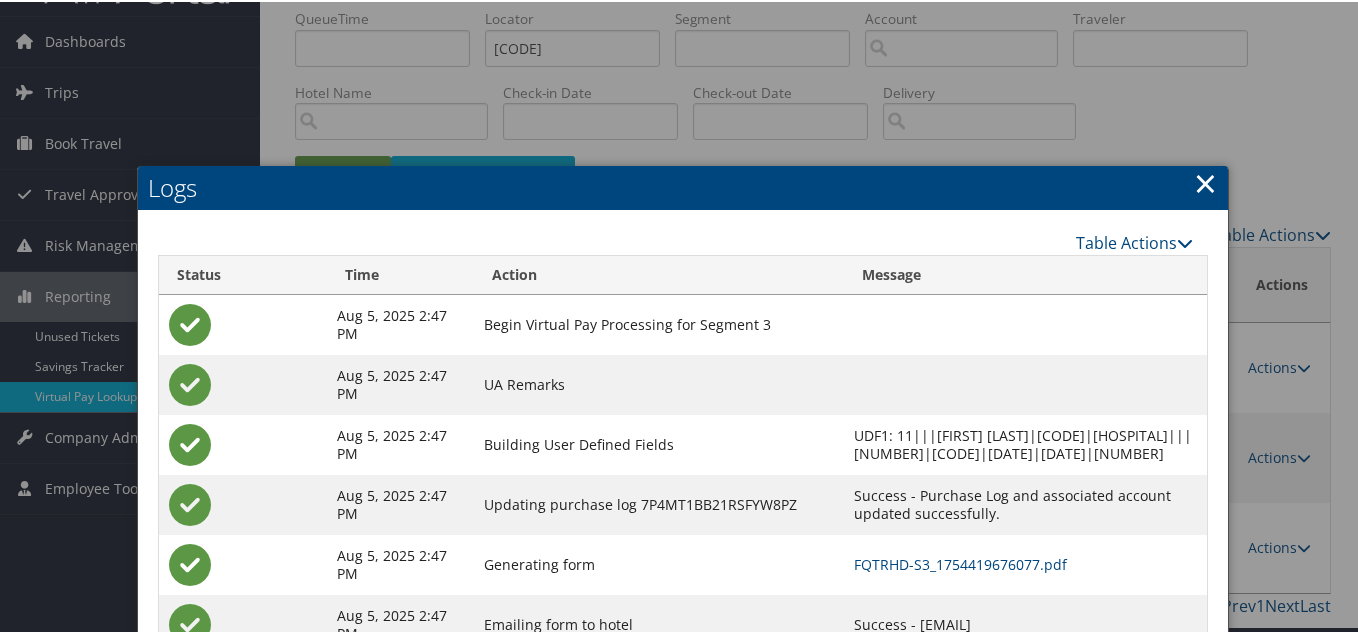 scroll, scrollTop: 240, scrollLeft: 0, axis: vertical 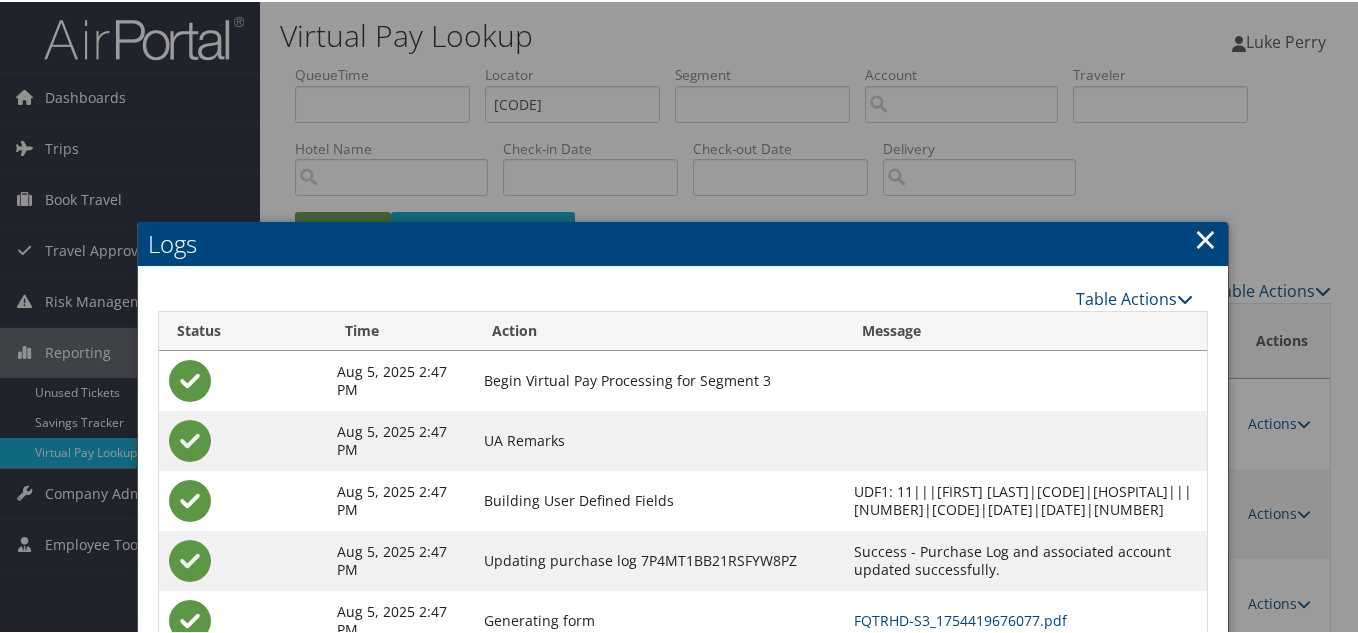click on "×" at bounding box center (1205, 237) 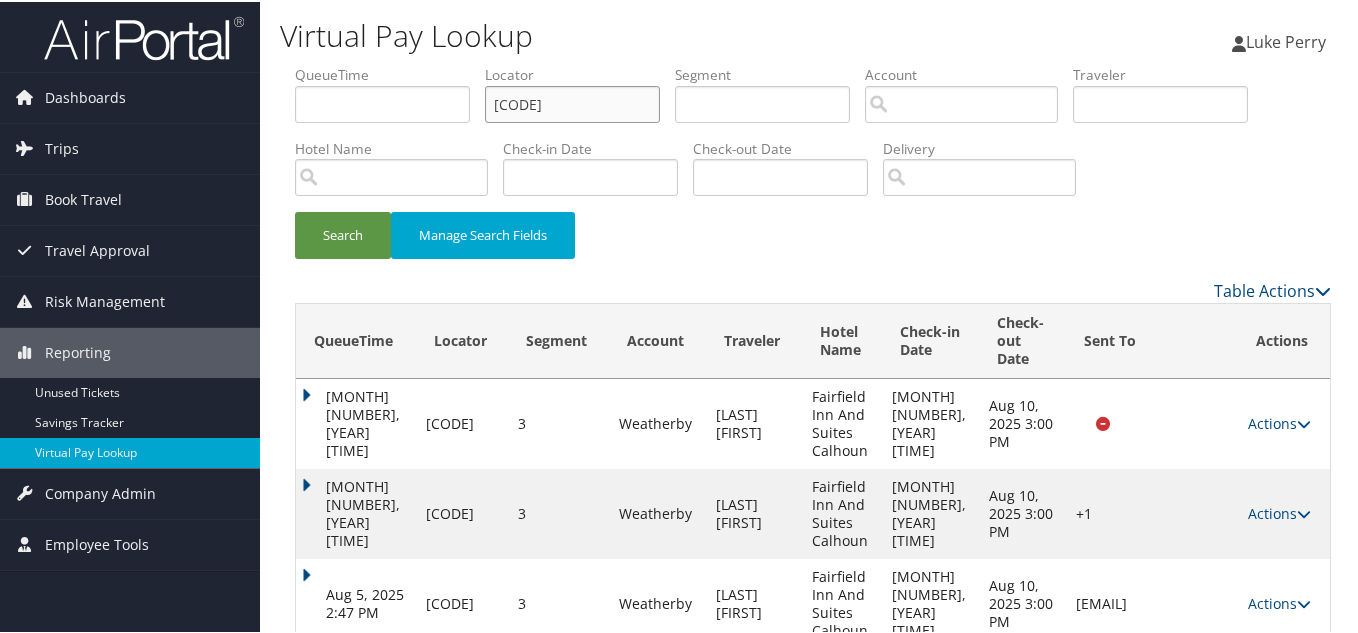 drag, startPoint x: 553, startPoint y: 102, endPoint x: 360, endPoint y: 111, distance: 193.20973 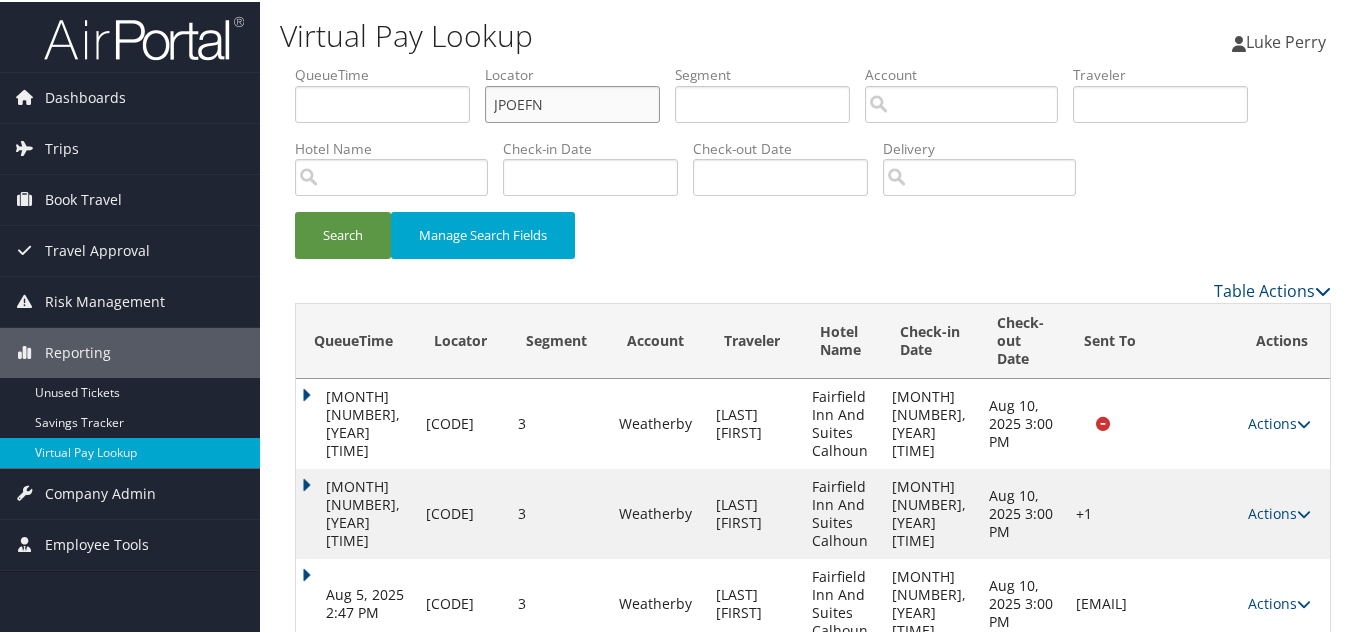 type on "JPOEFN" 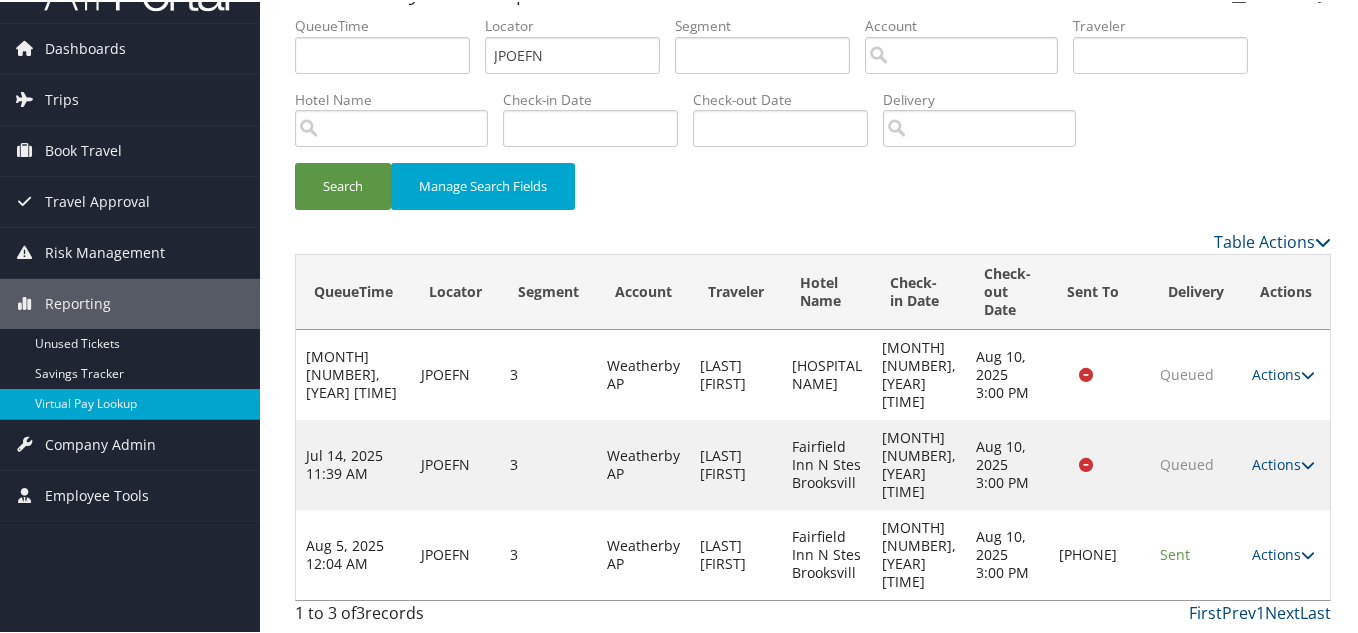 click at bounding box center [1308, 553] 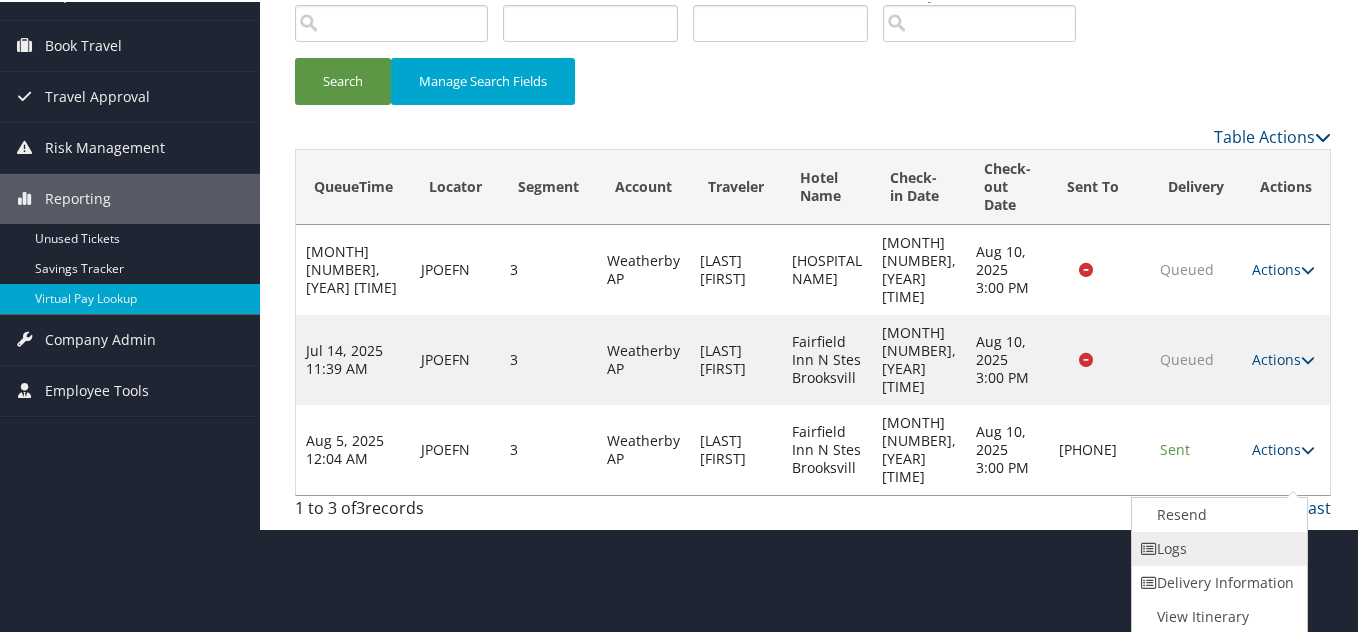 click on "Logs" at bounding box center [1217, 547] 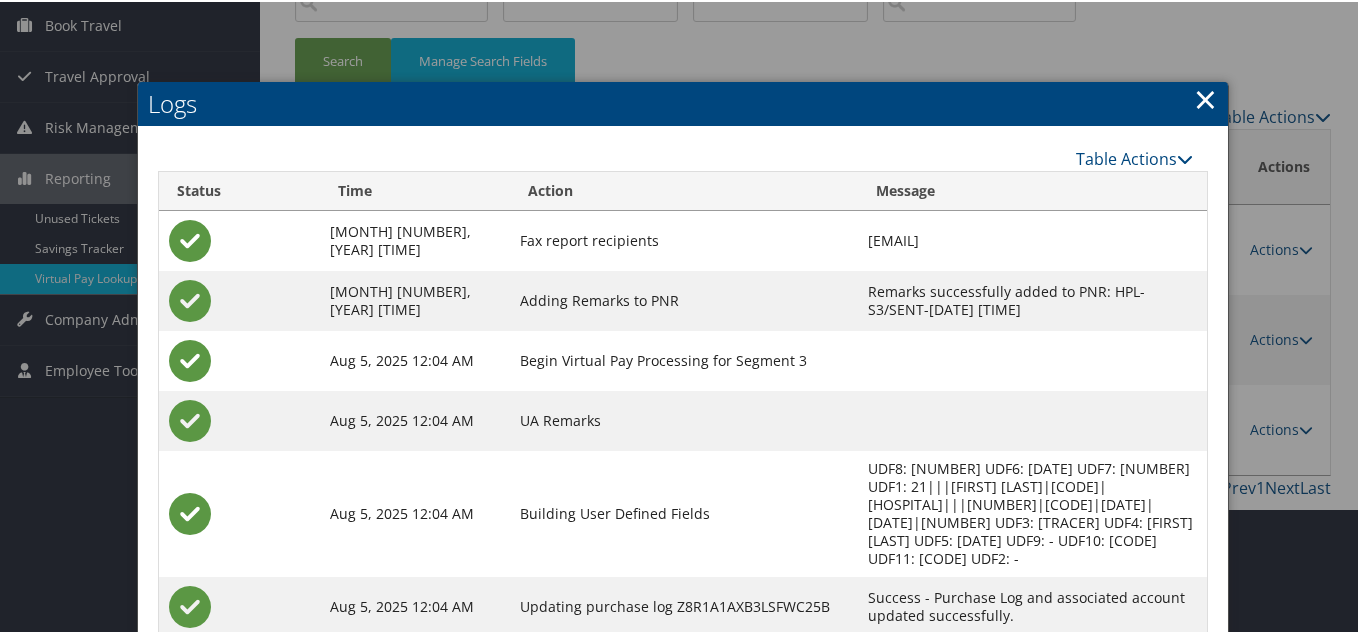 scroll, scrollTop: 334, scrollLeft: 0, axis: vertical 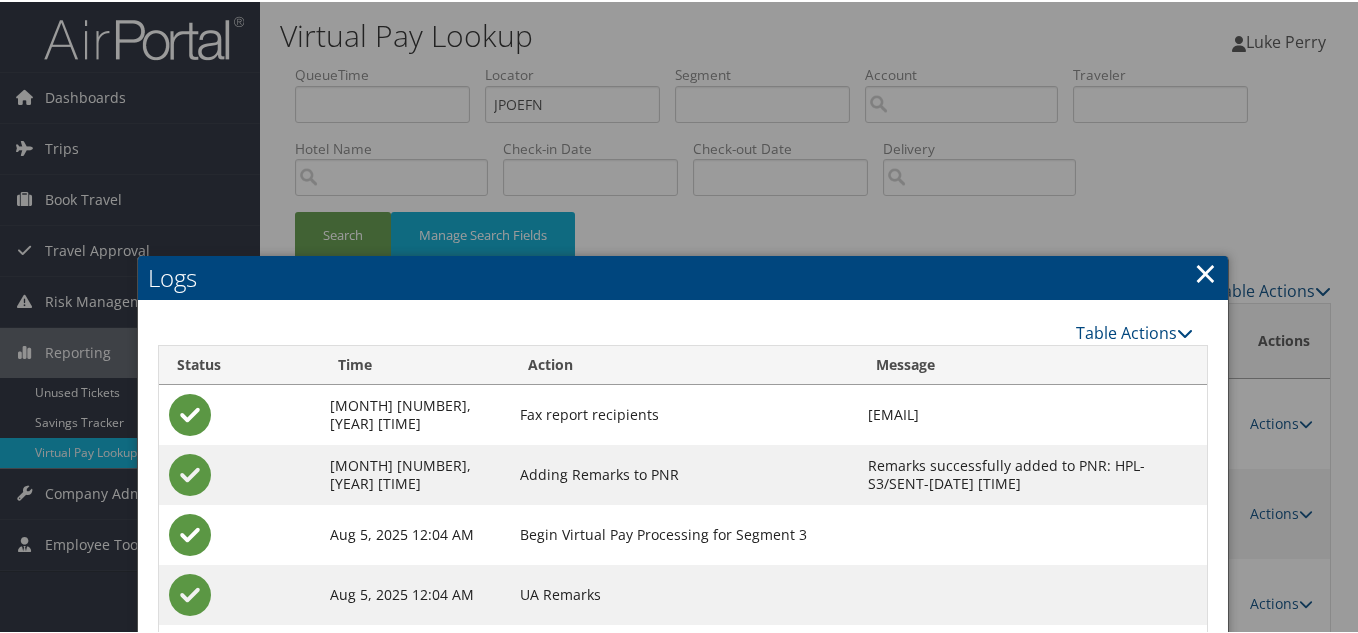 click on "×" at bounding box center (1205, 271) 